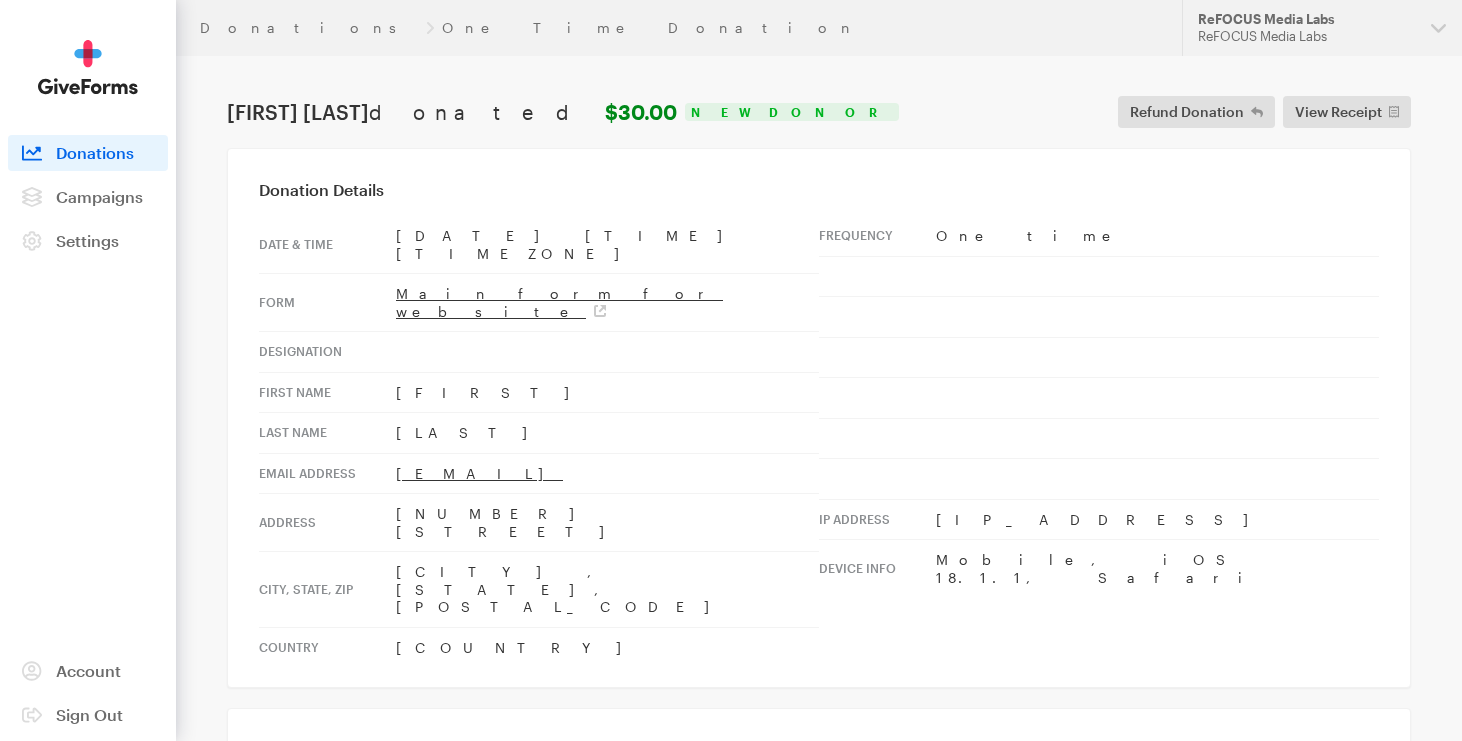 scroll, scrollTop: 52, scrollLeft: 0, axis: vertical 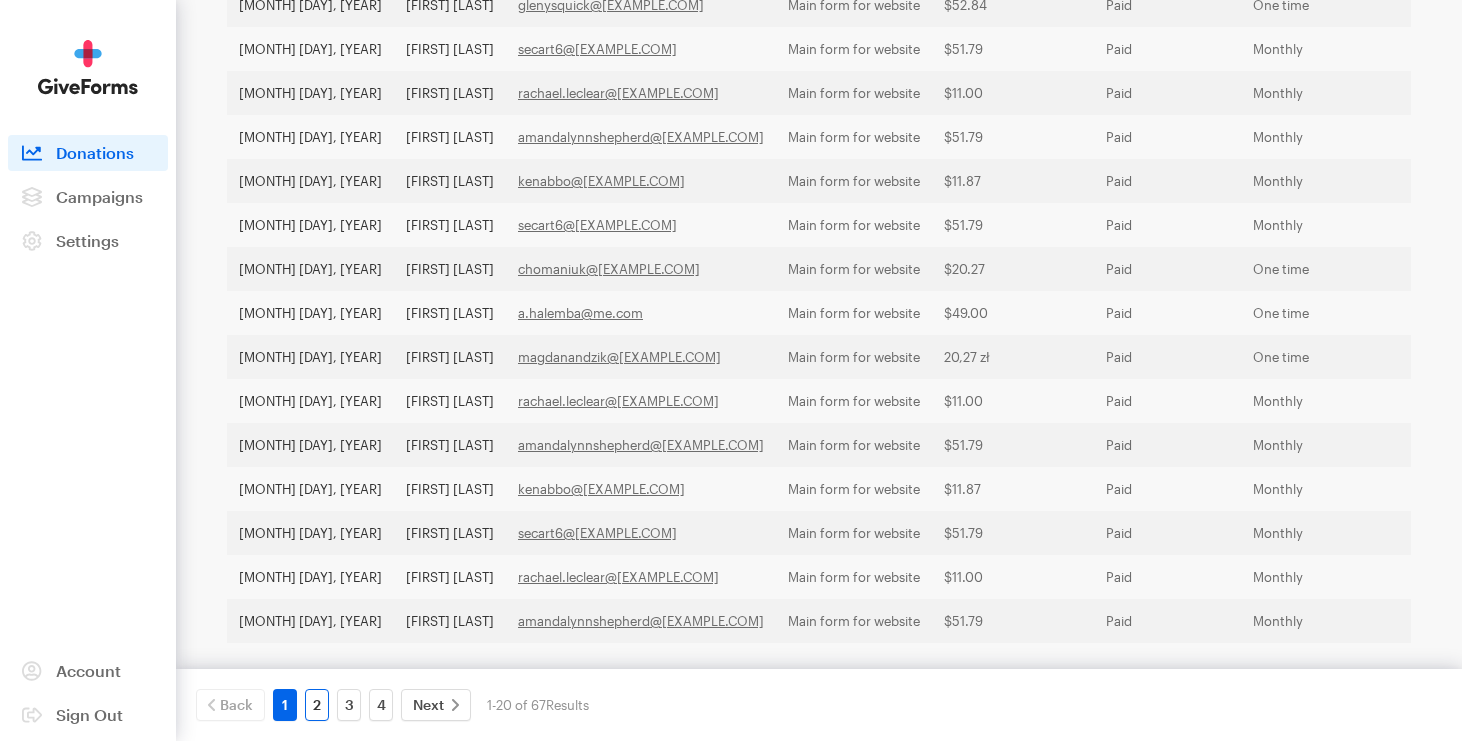 click on "2" at bounding box center (317, 705) 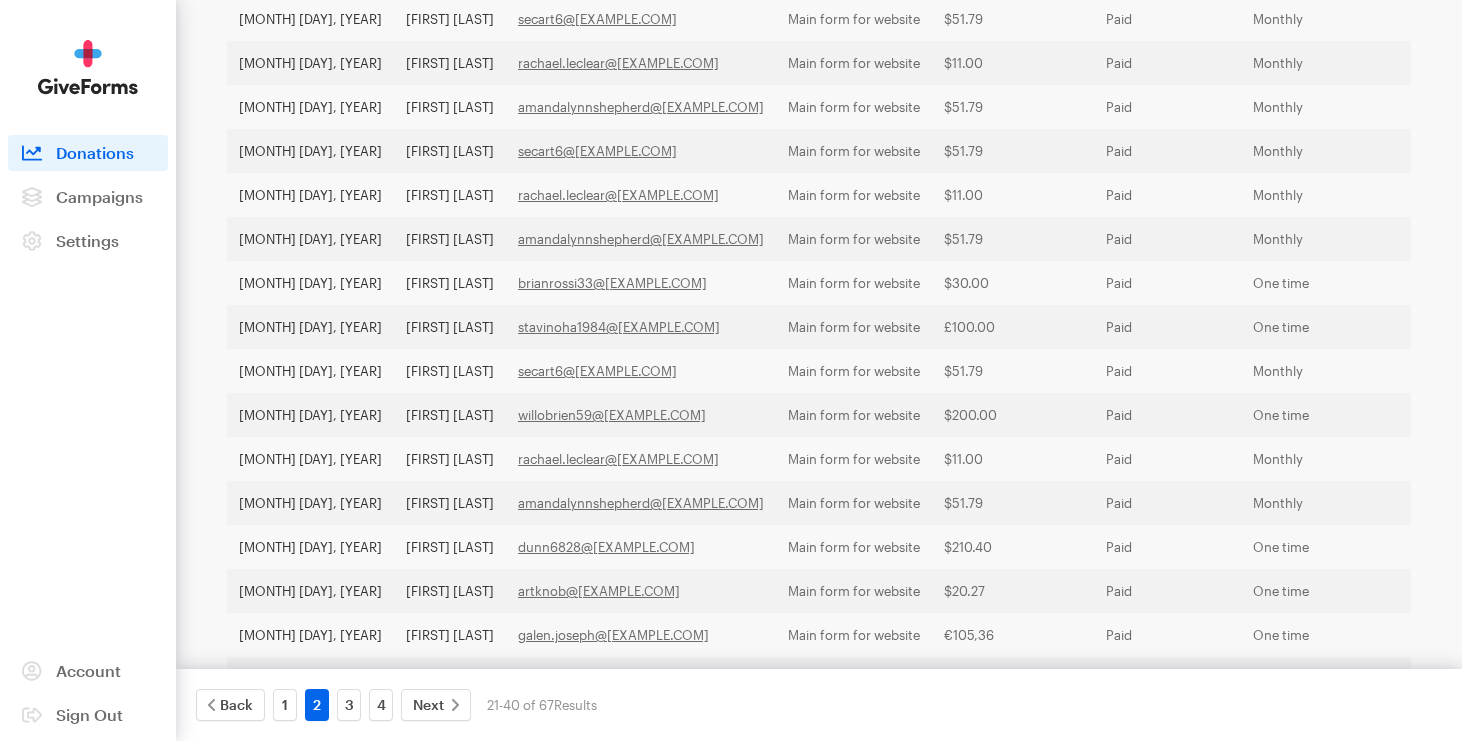 scroll, scrollTop: 573, scrollLeft: 0, axis: vertical 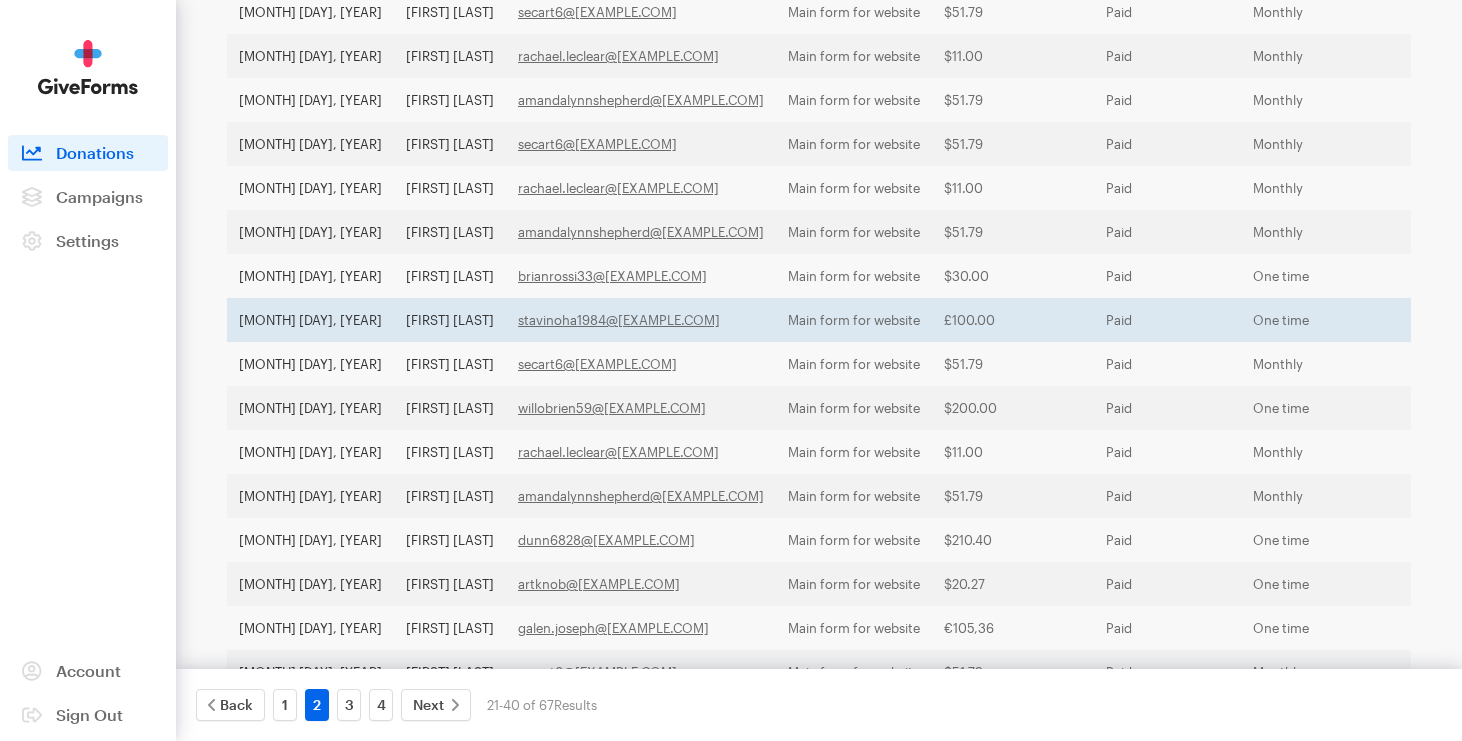 click on "stavinoha1984@gmail.com" at bounding box center [641, 320] 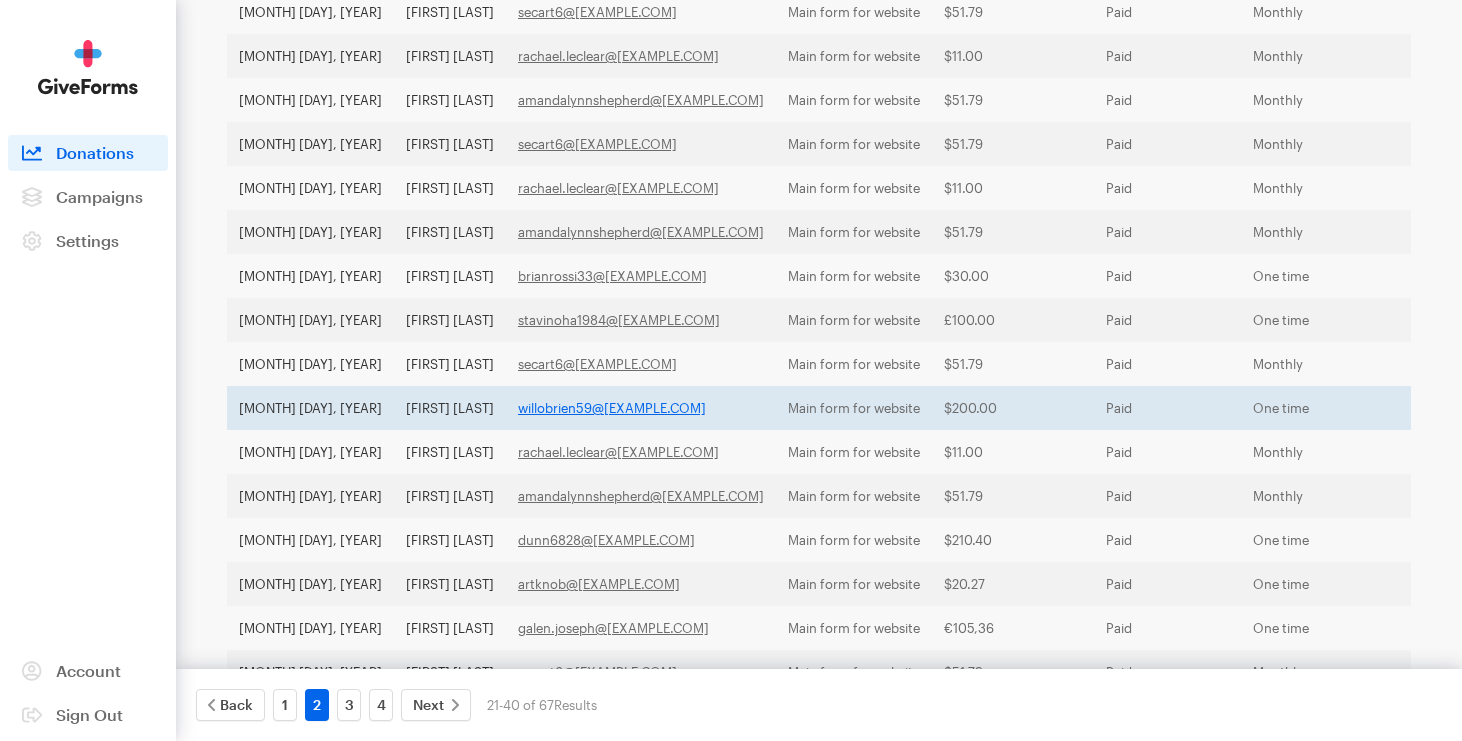 click on "willobrien59@gmail.com" at bounding box center (612, 408) 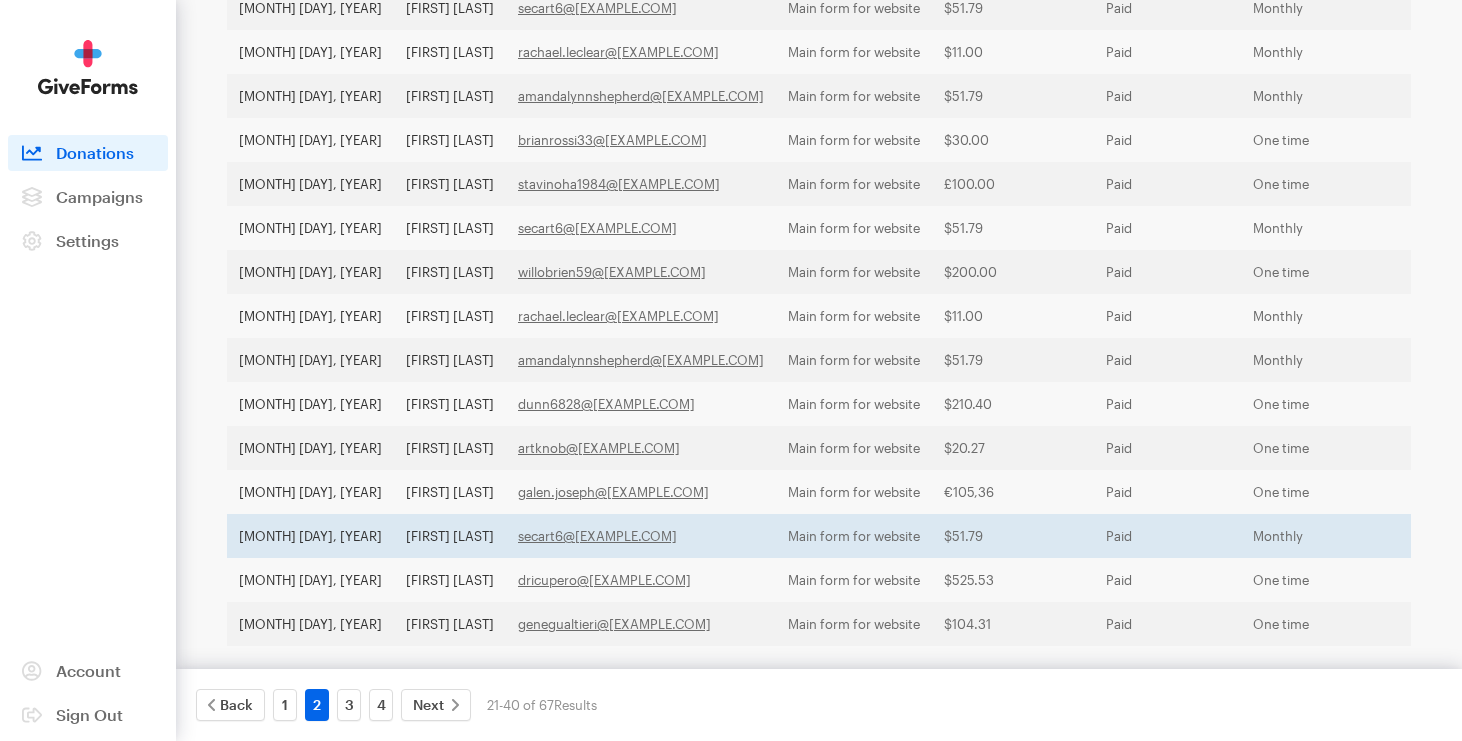 scroll, scrollTop: 712, scrollLeft: 0, axis: vertical 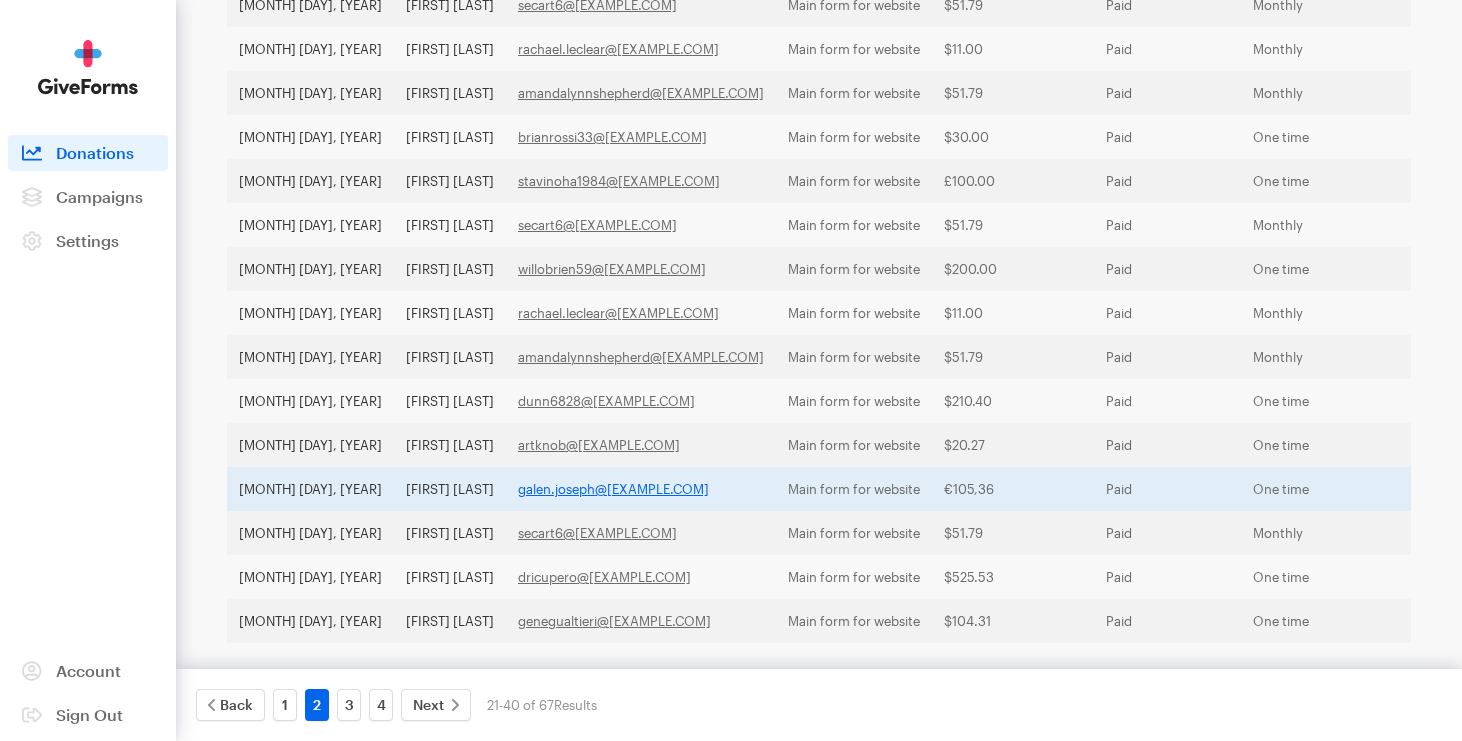 click on "galen.joseph@gmail.com" at bounding box center [613, 489] 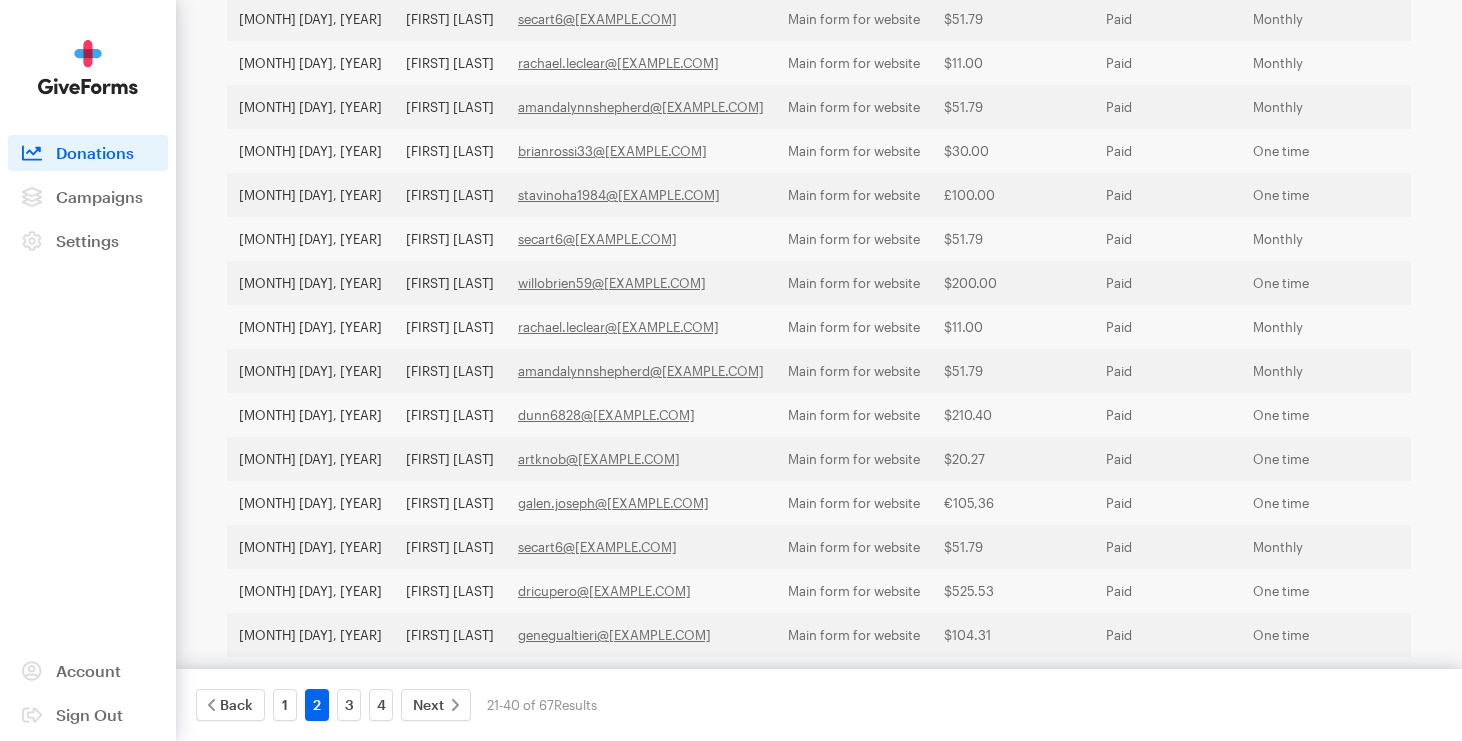 scroll, scrollTop: 712, scrollLeft: 0, axis: vertical 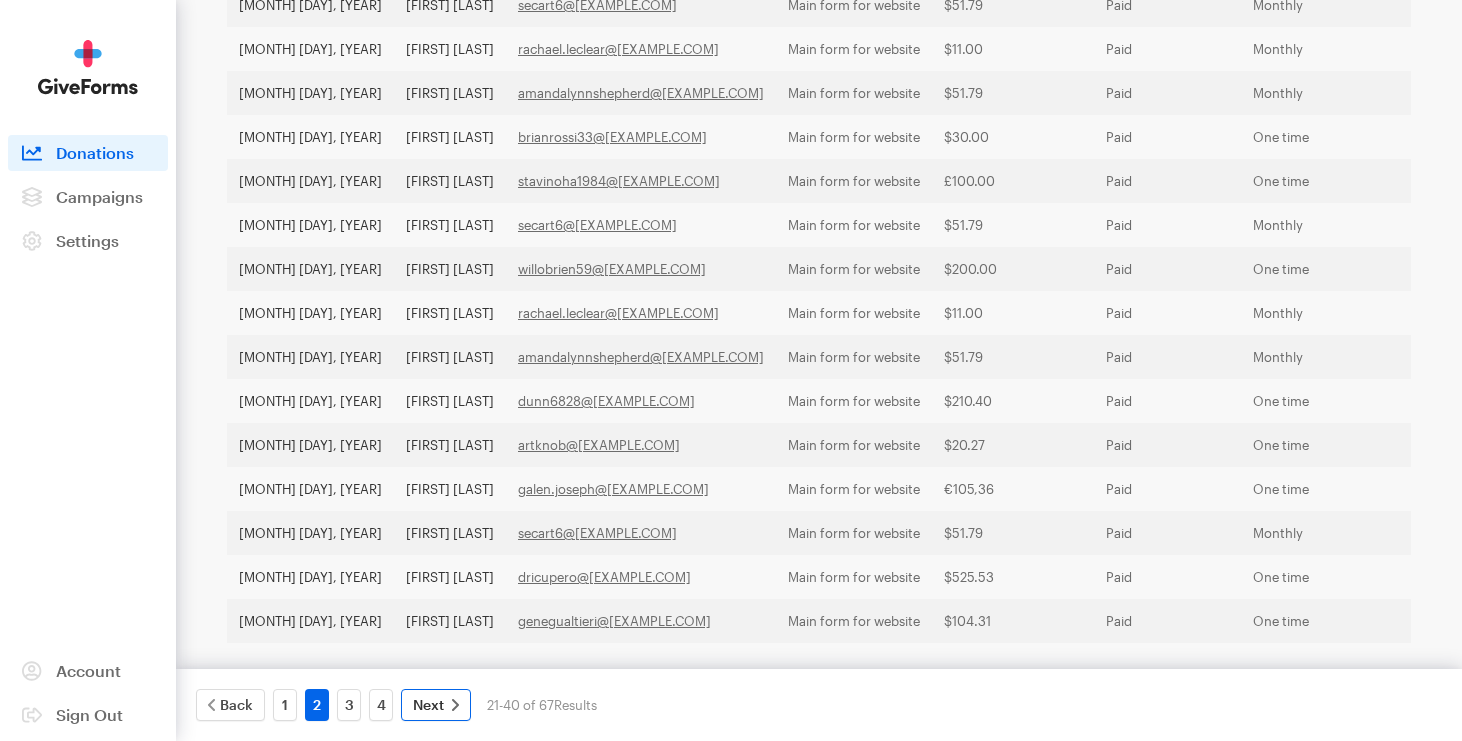 click on "Next" at bounding box center [436, 705] 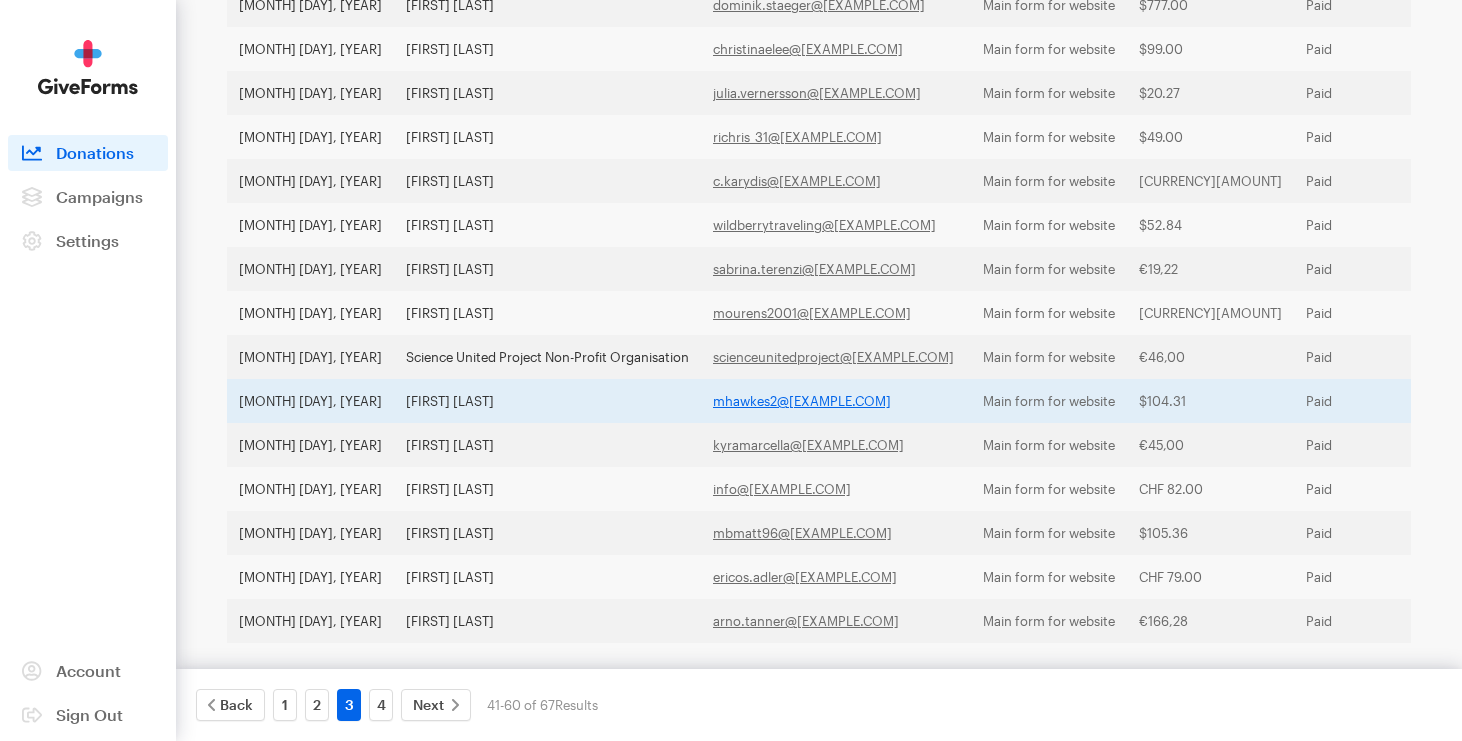 scroll, scrollTop: 736, scrollLeft: 0, axis: vertical 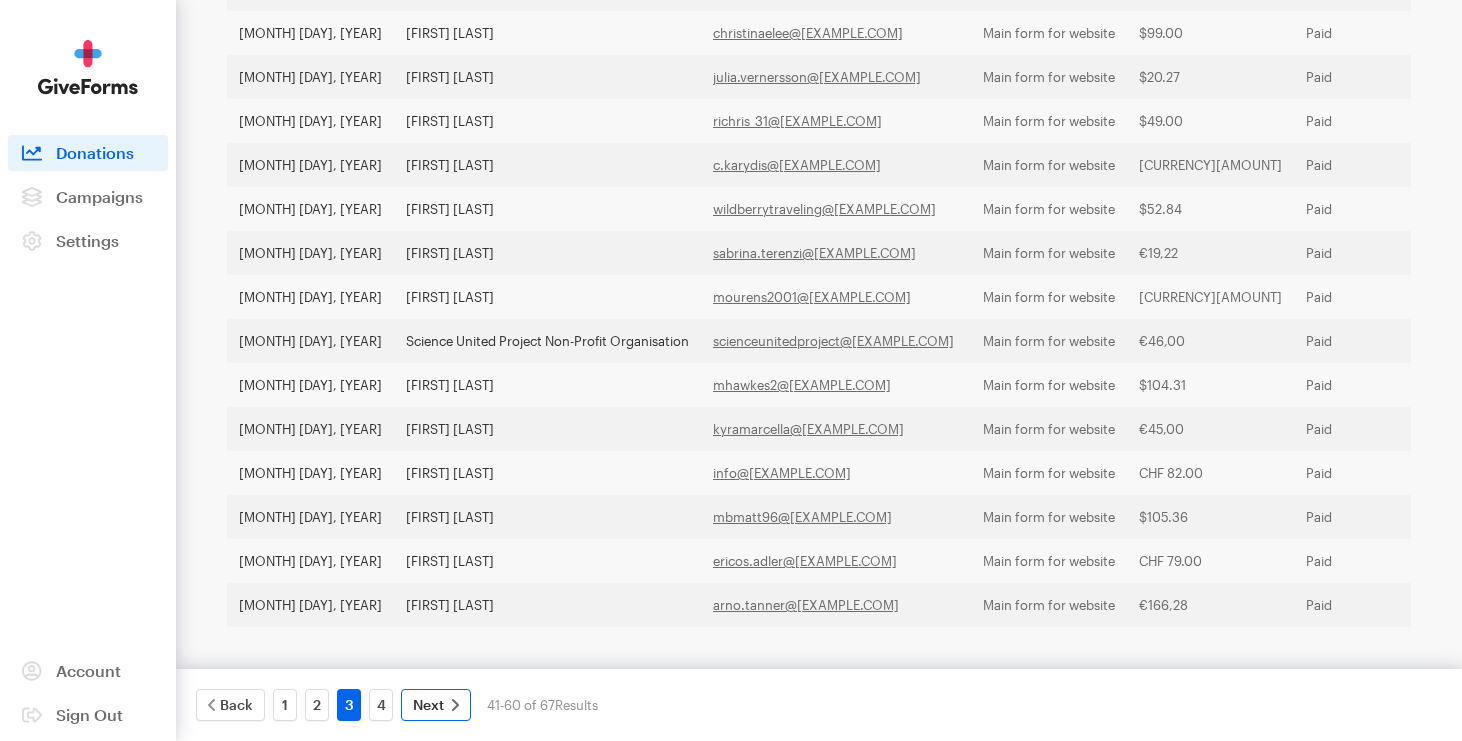 click on "Next" at bounding box center [428, 705] 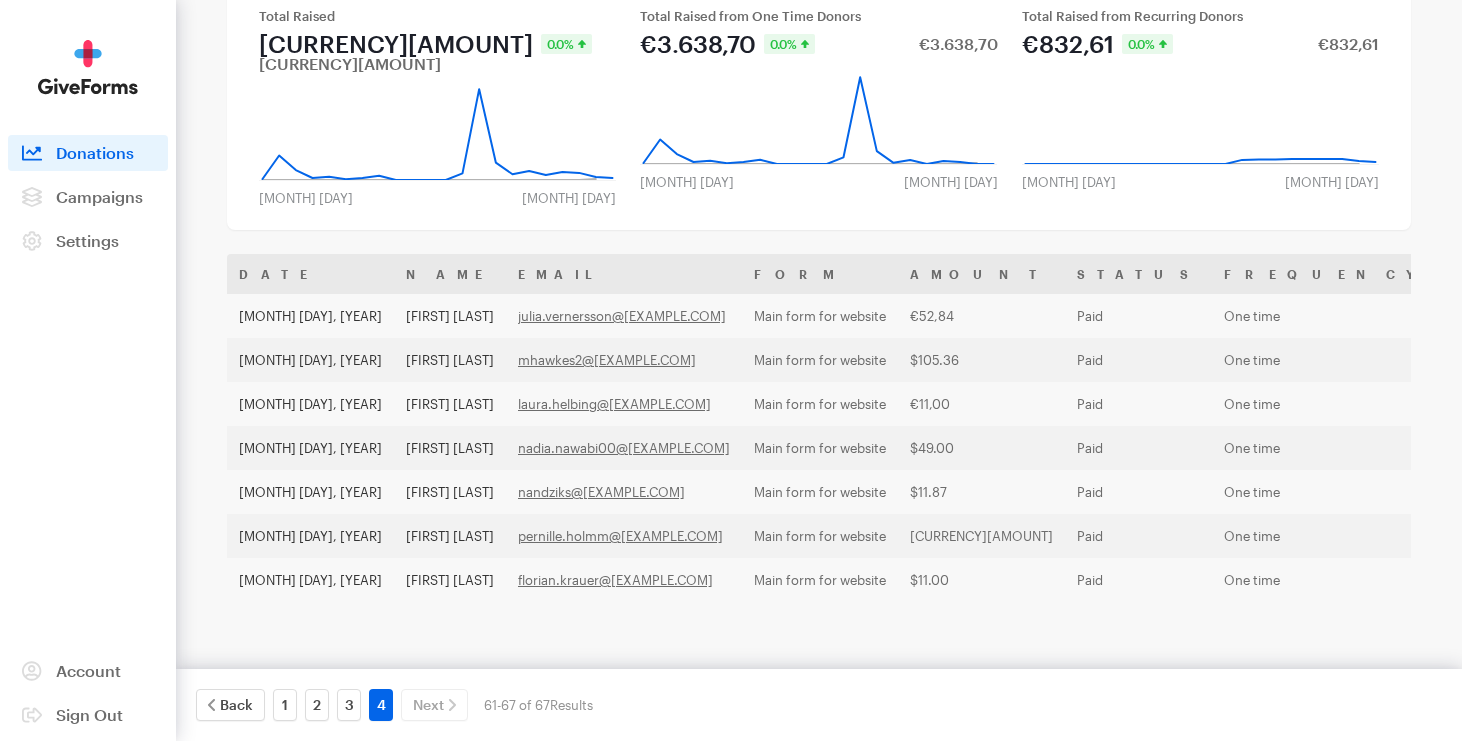 scroll, scrollTop: 192, scrollLeft: 0, axis: vertical 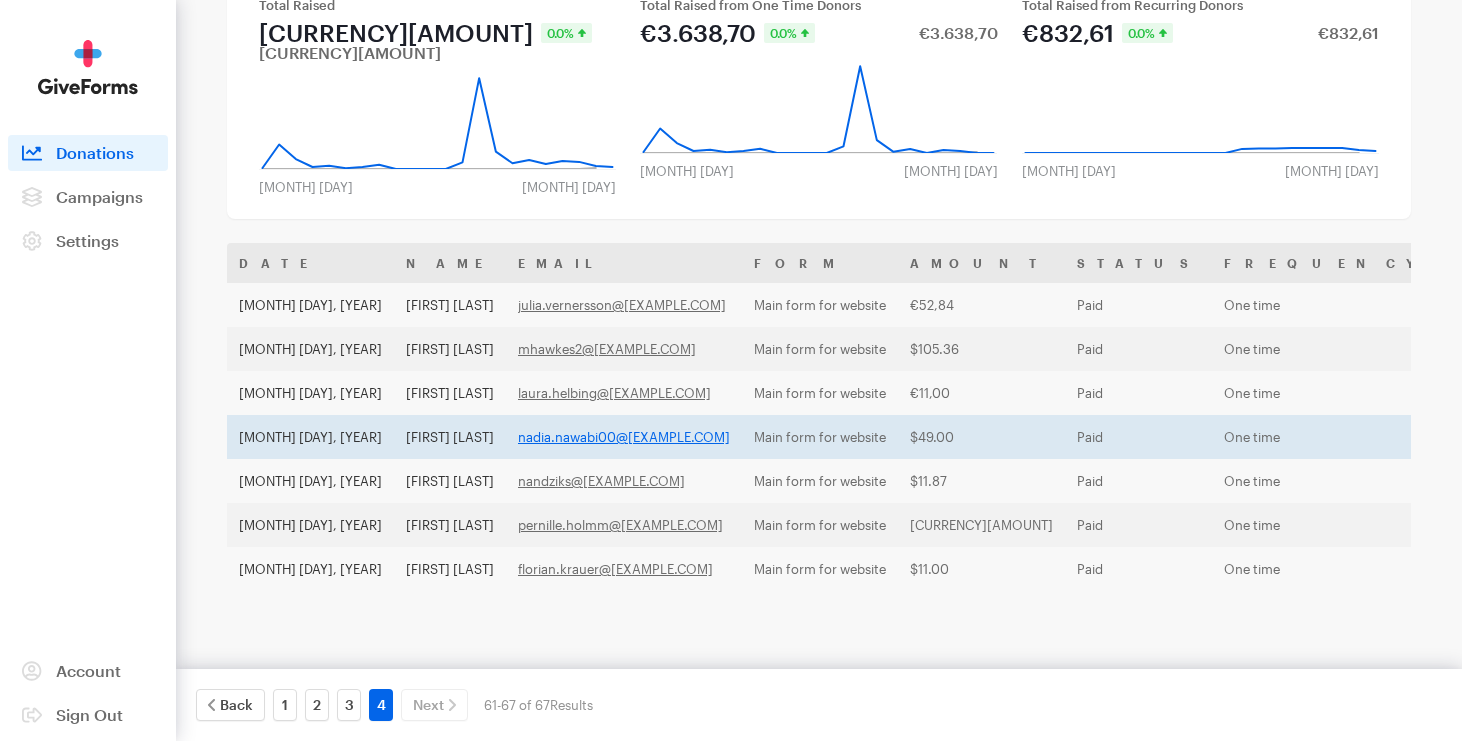click on "nadia.nawabi00@gmail.com" at bounding box center [624, 437] 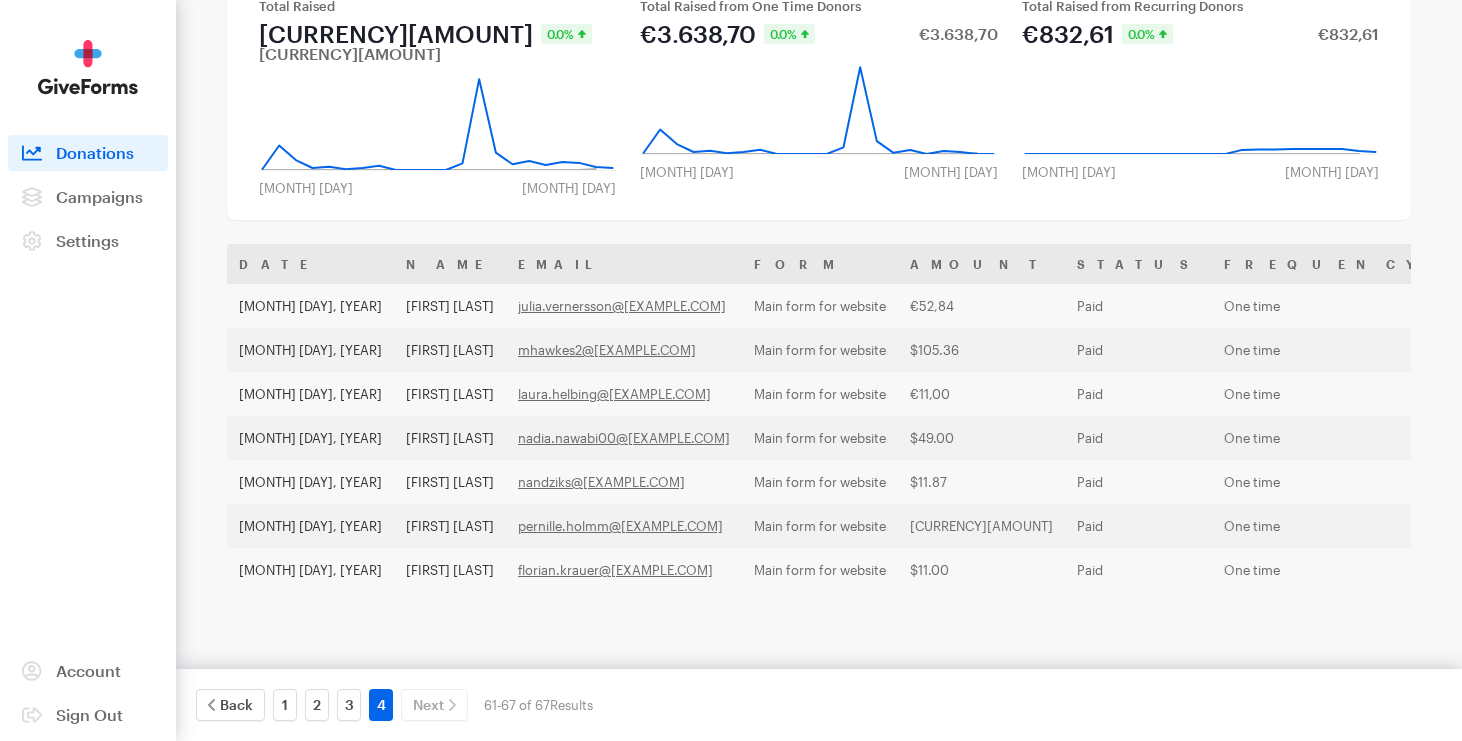 scroll, scrollTop: 192, scrollLeft: 0, axis: vertical 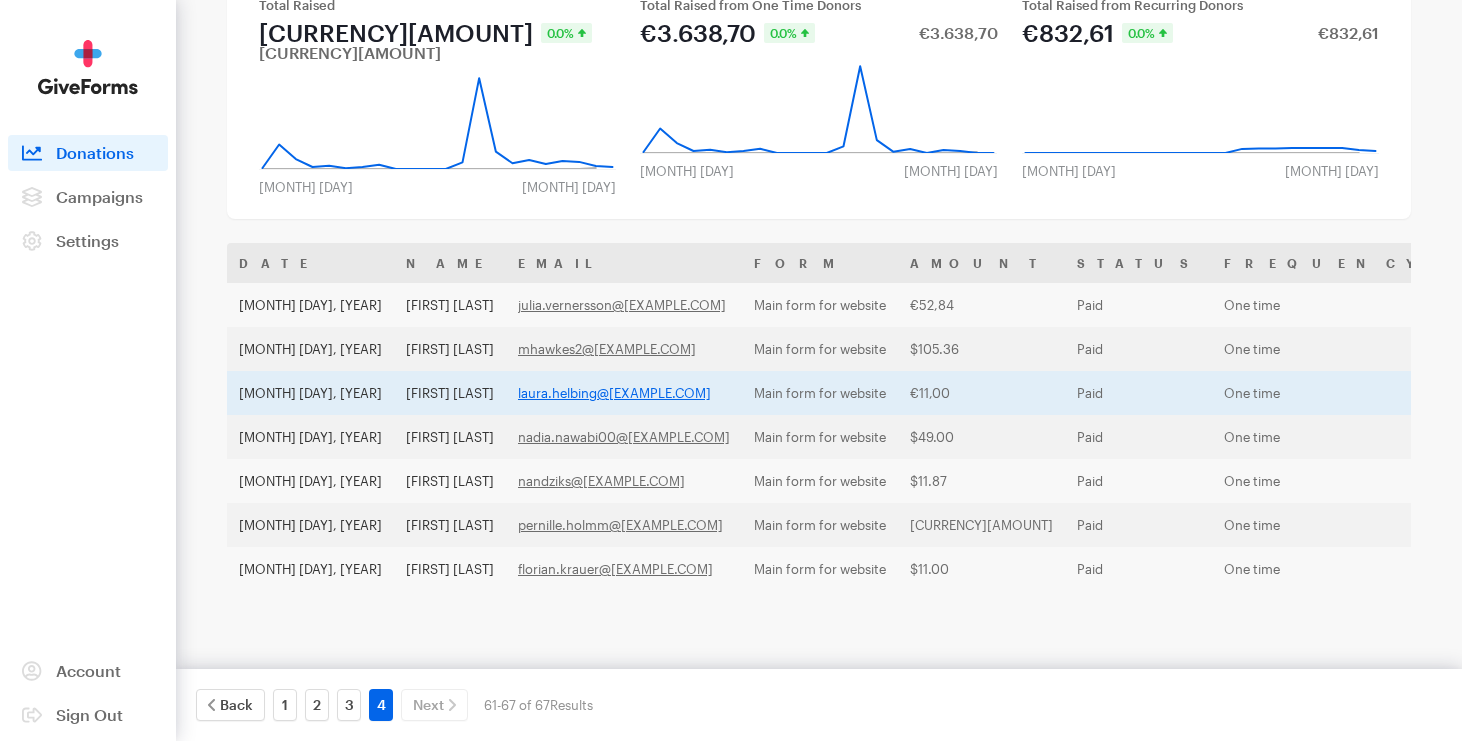 click on "laura.helbing@gmail.com" at bounding box center [614, 393] 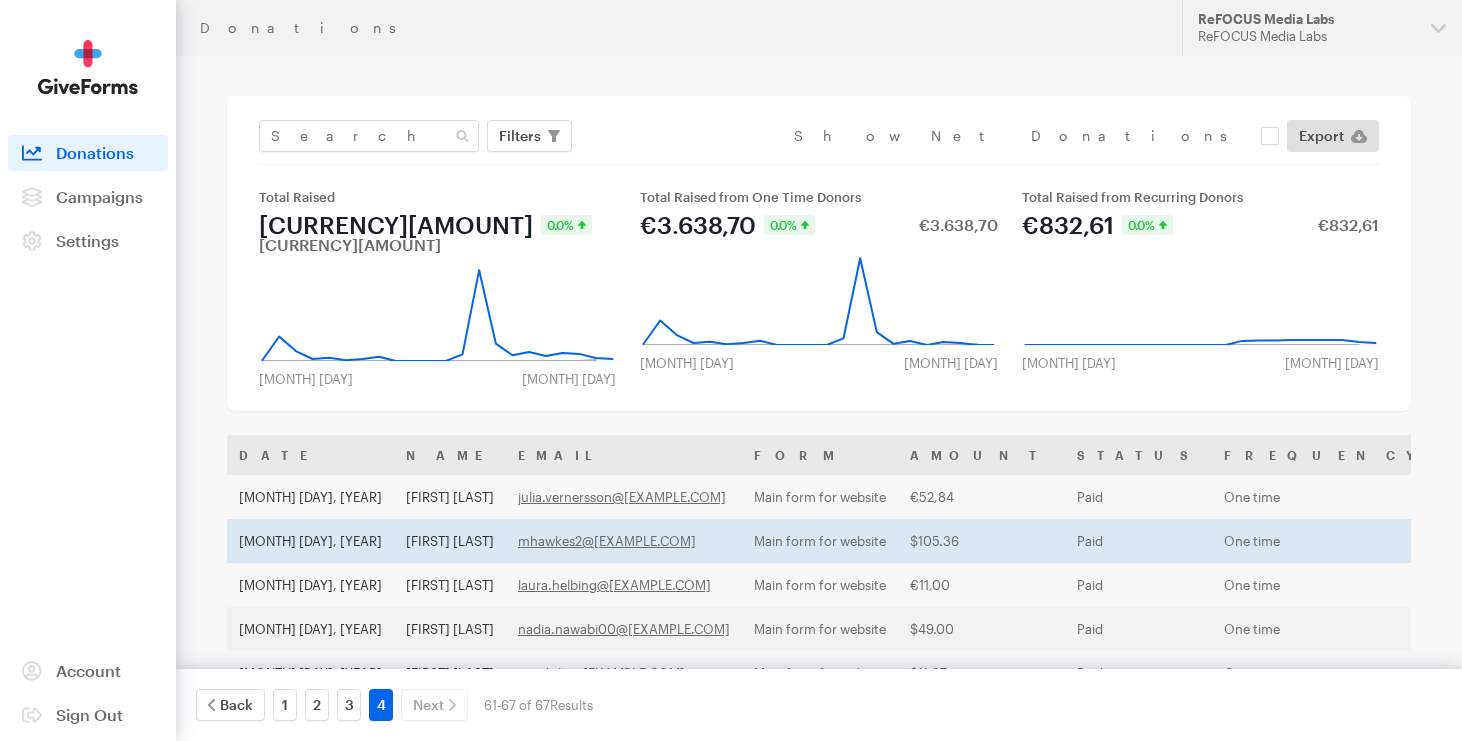 scroll, scrollTop: 192, scrollLeft: 0, axis: vertical 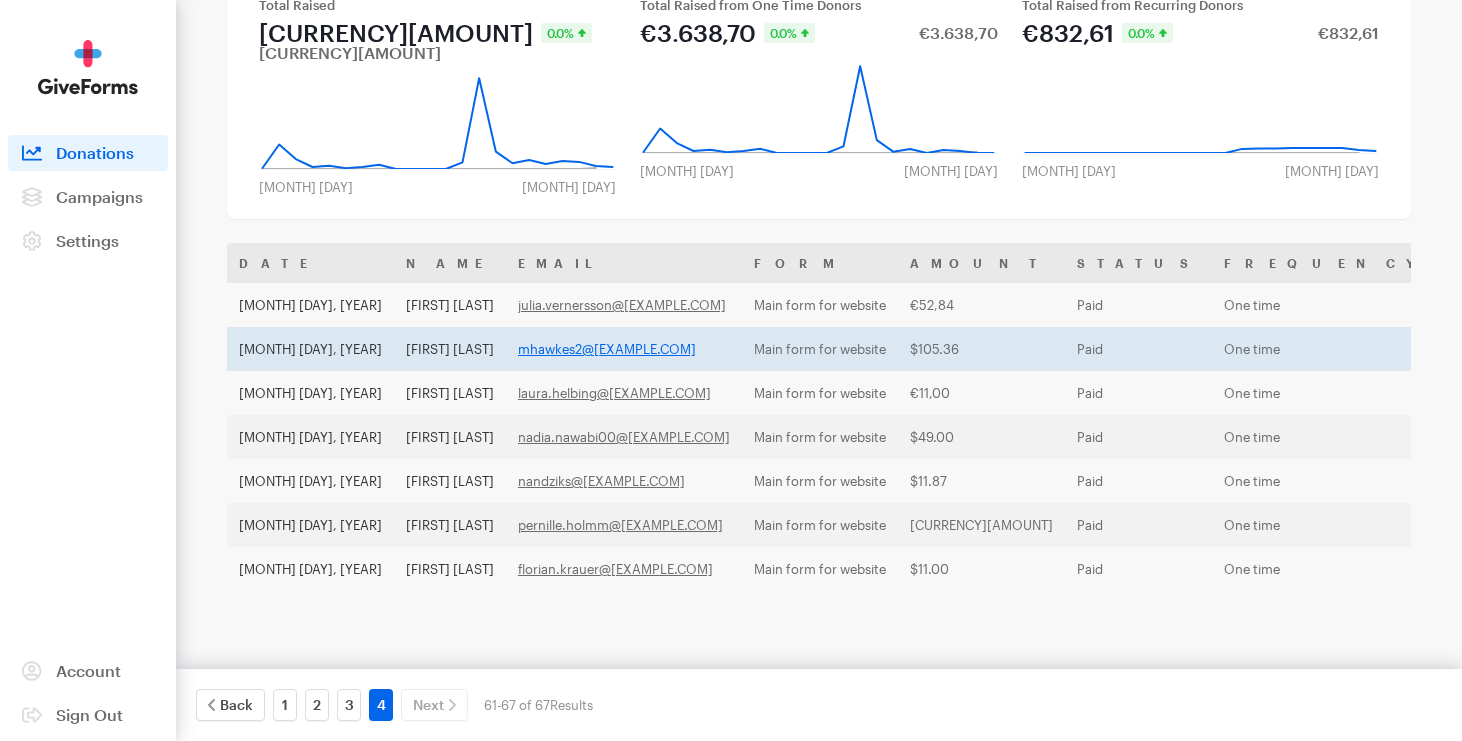 click on "mhawkes2@gmail.com" at bounding box center [607, 349] 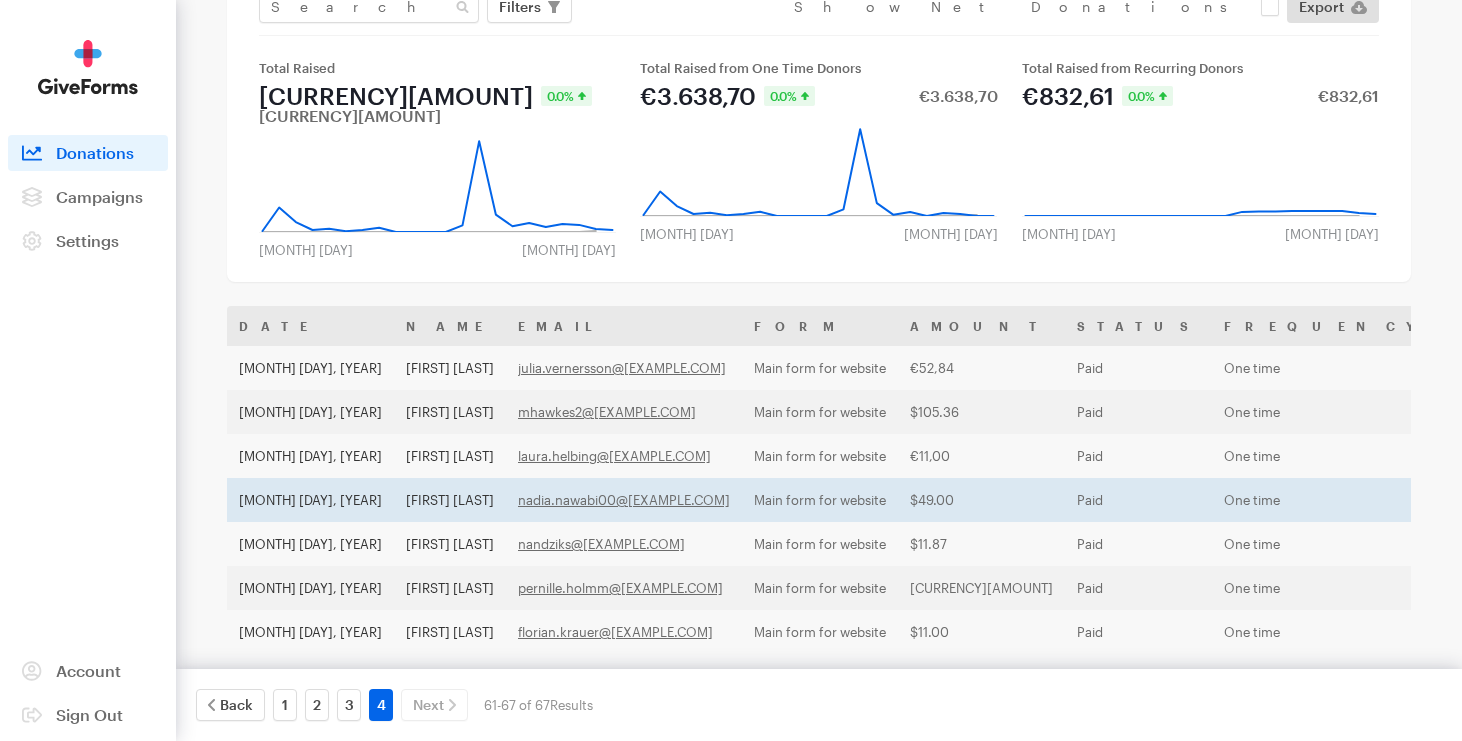 scroll, scrollTop: 130, scrollLeft: 0, axis: vertical 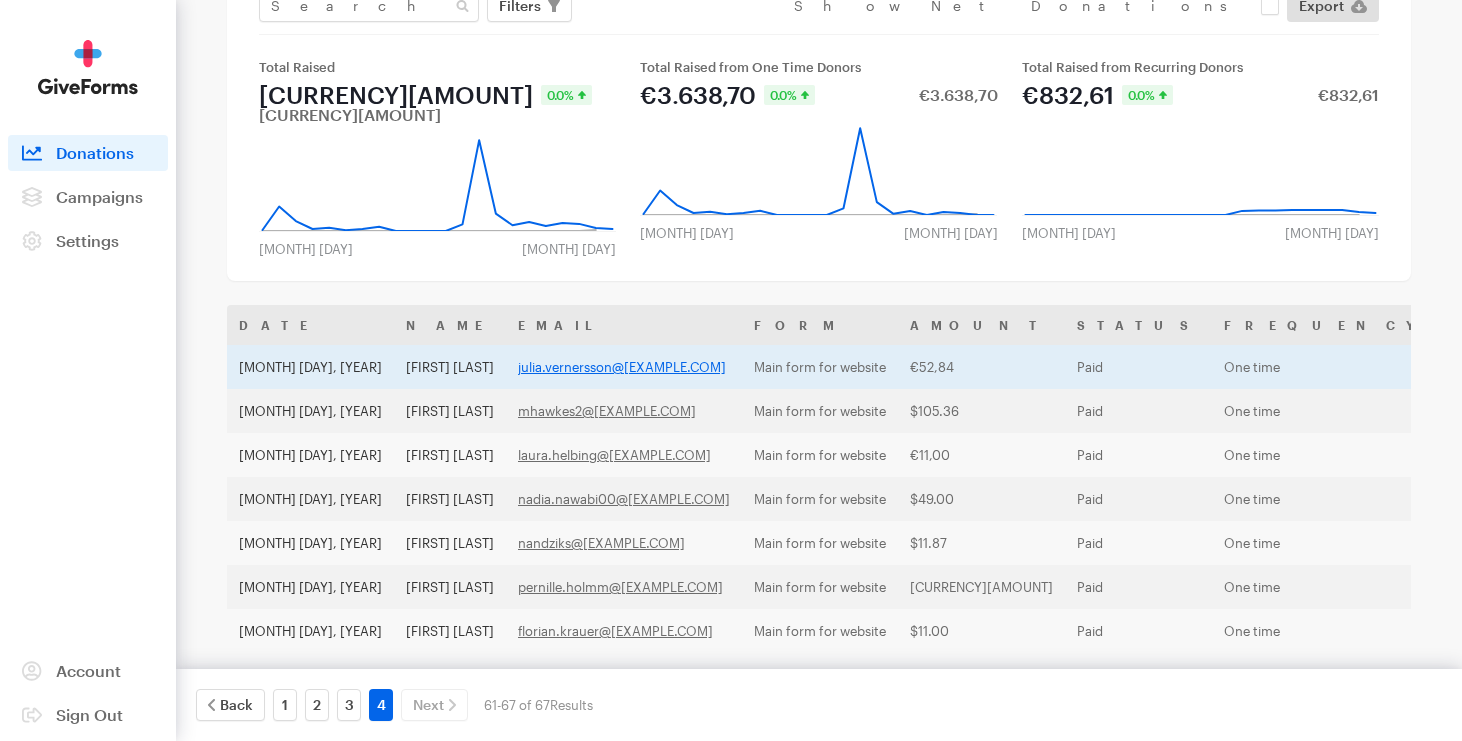 click on "julia.vernersson@gmail.com" at bounding box center (622, 367) 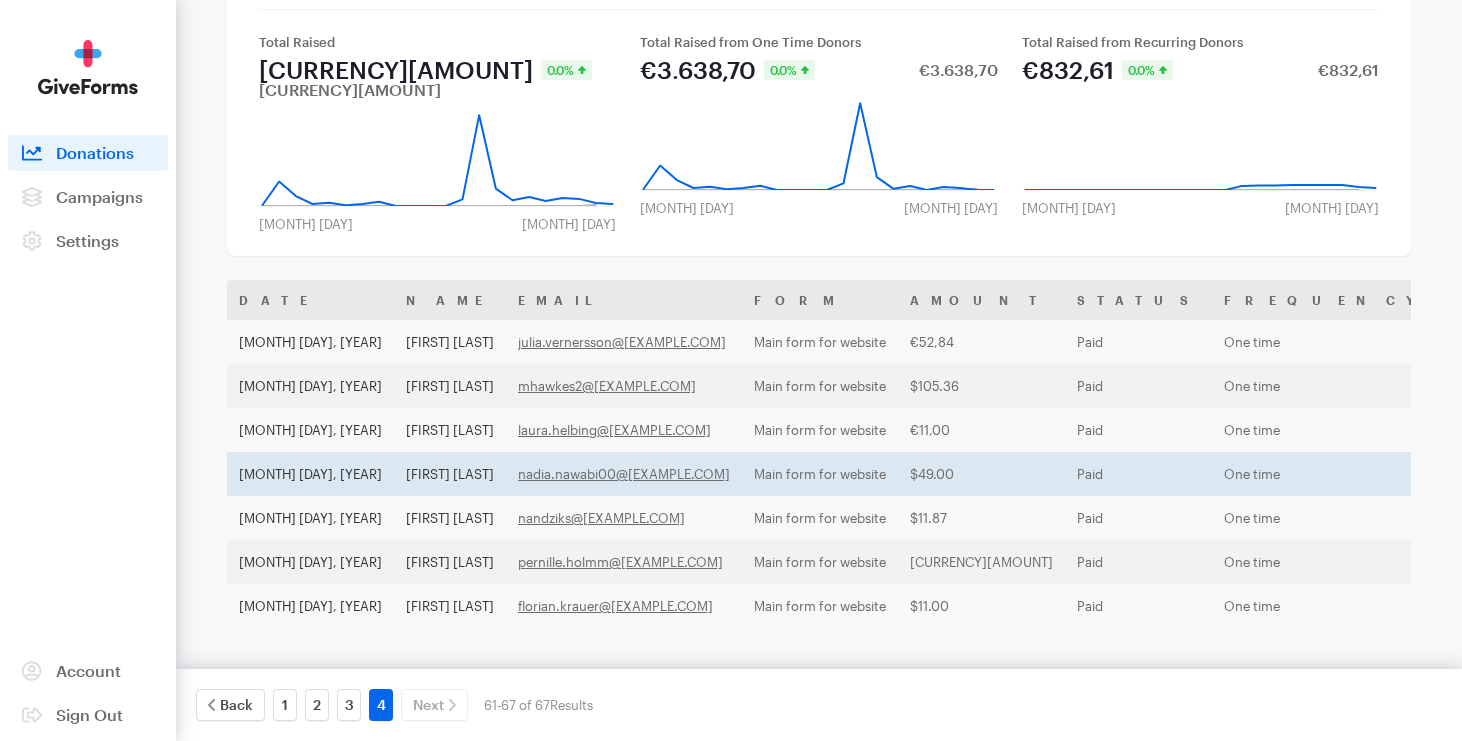 scroll, scrollTop: 147, scrollLeft: 0, axis: vertical 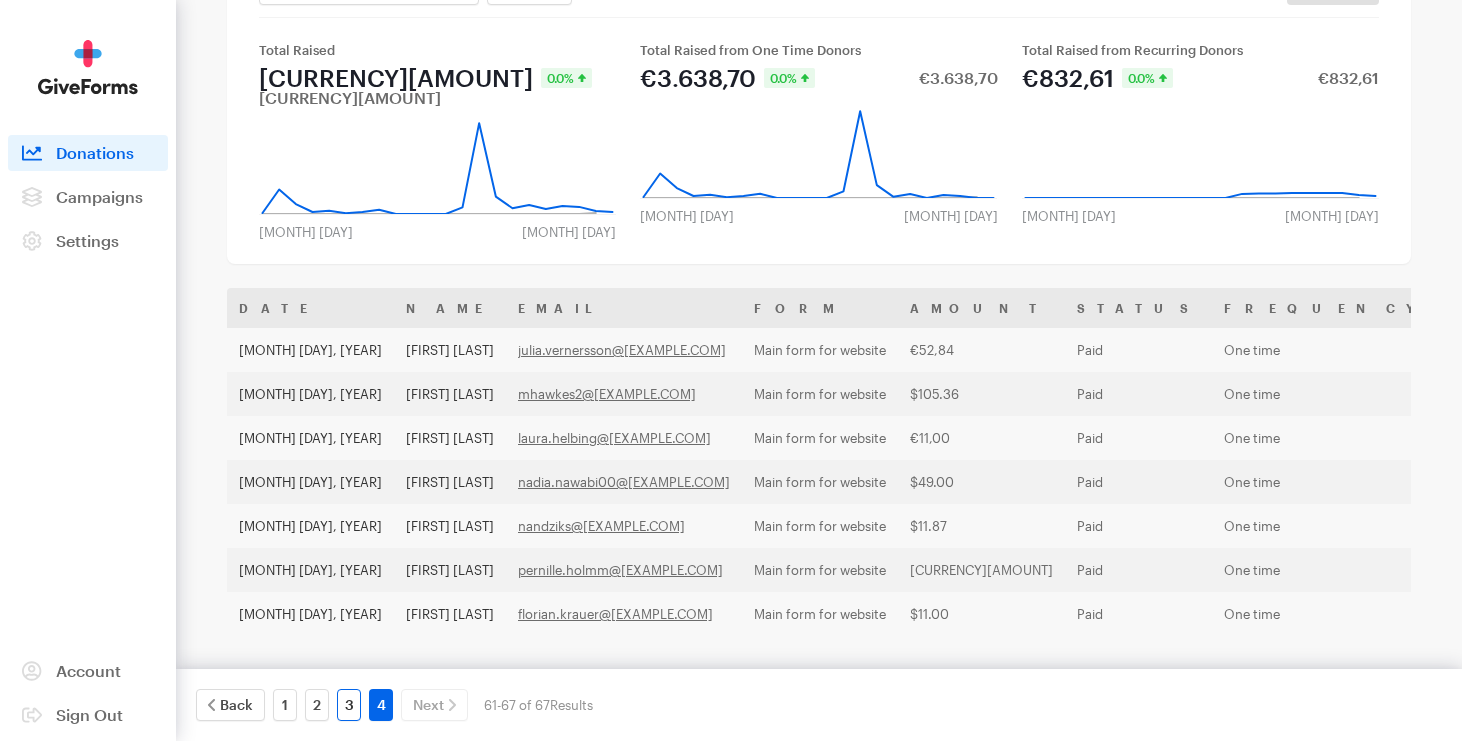 click on "3" at bounding box center (349, 705) 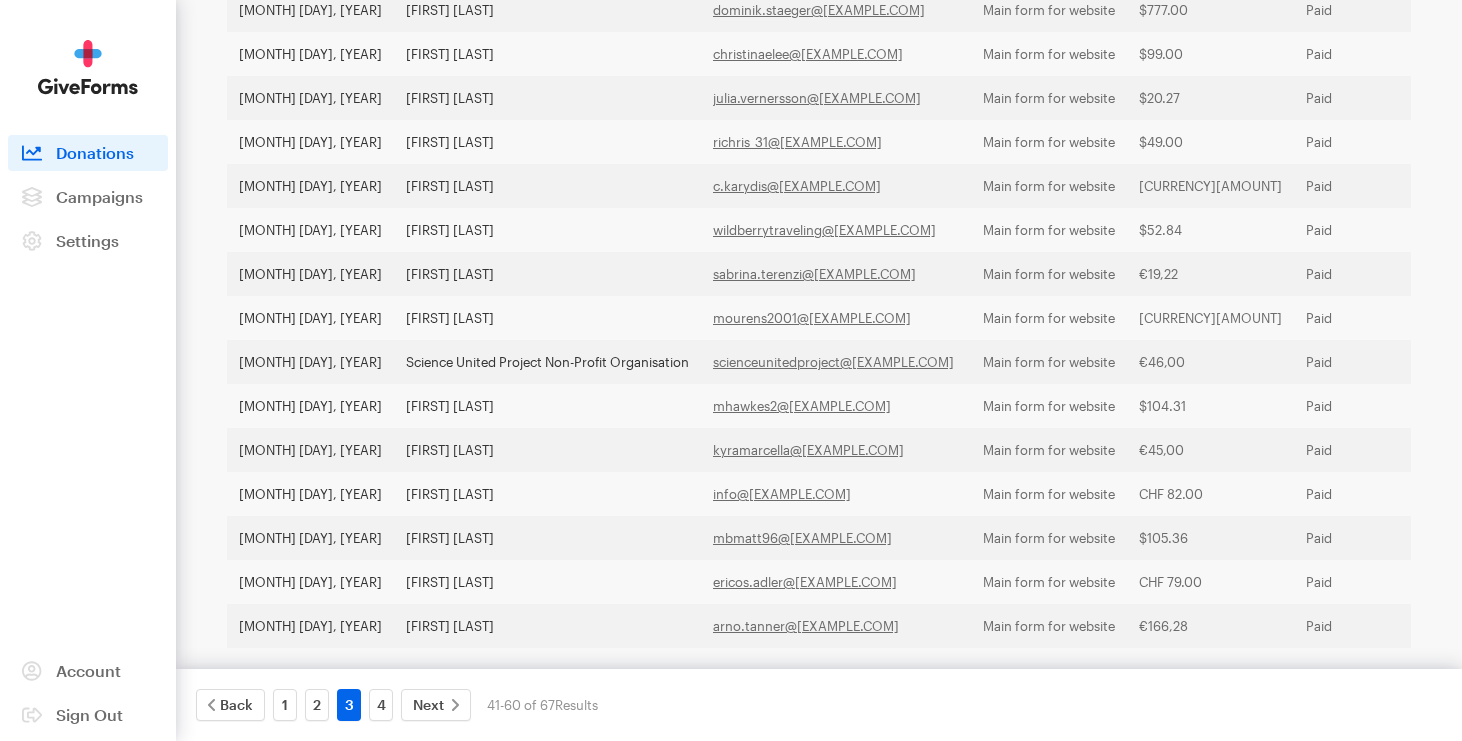 scroll, scrollTop: 736, scrollLeft: 0, axis: vertical 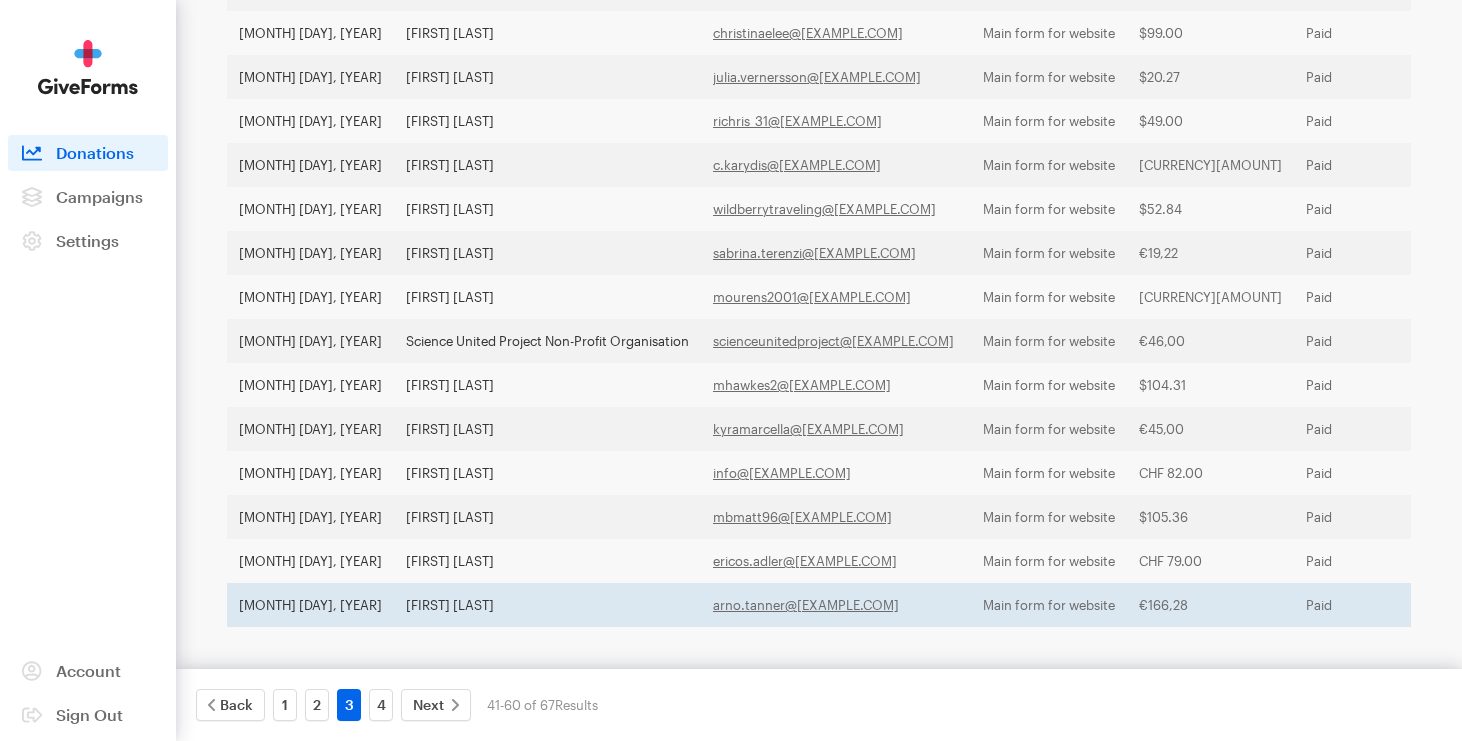 click on "Arno Tanner" at bounding box center [547, 605] 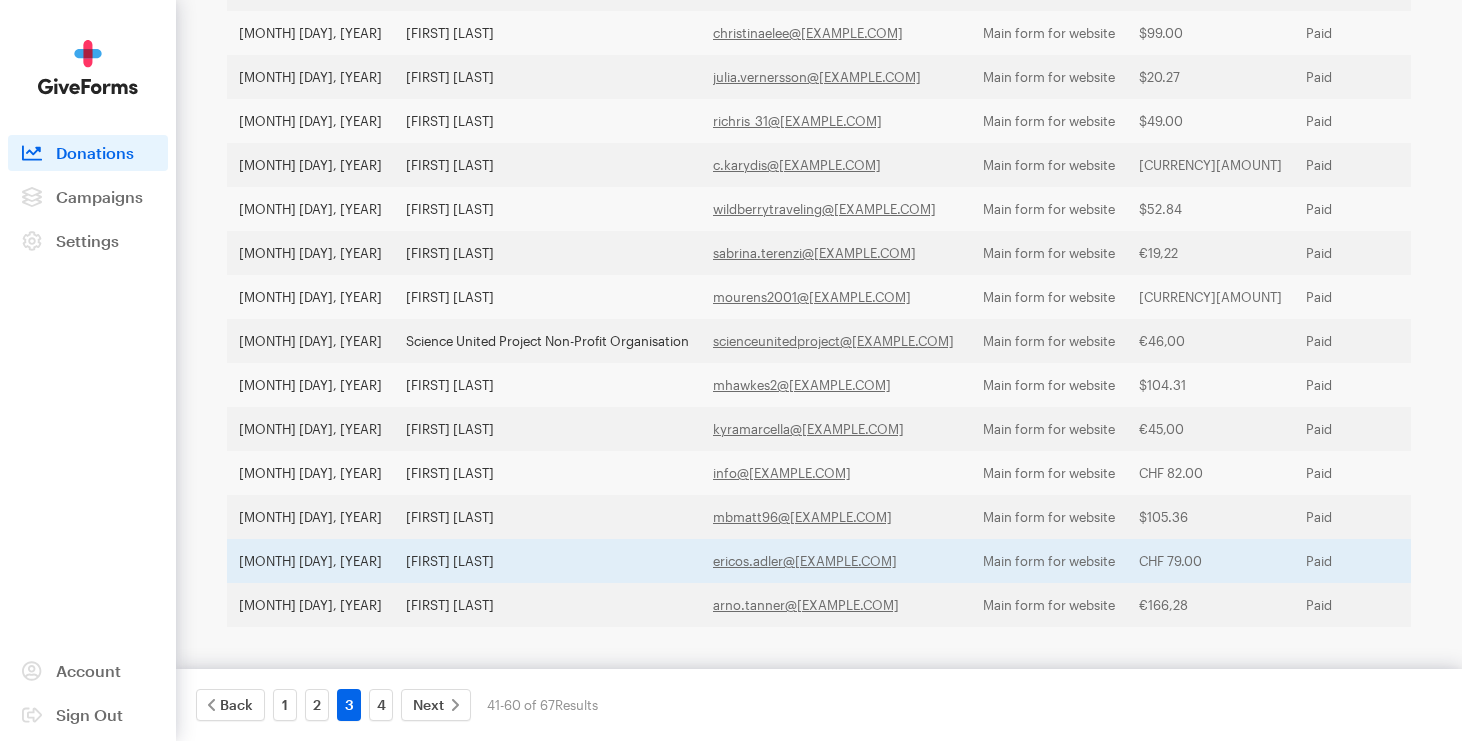click on "Eric Adler" at bounding box center (547, 561) 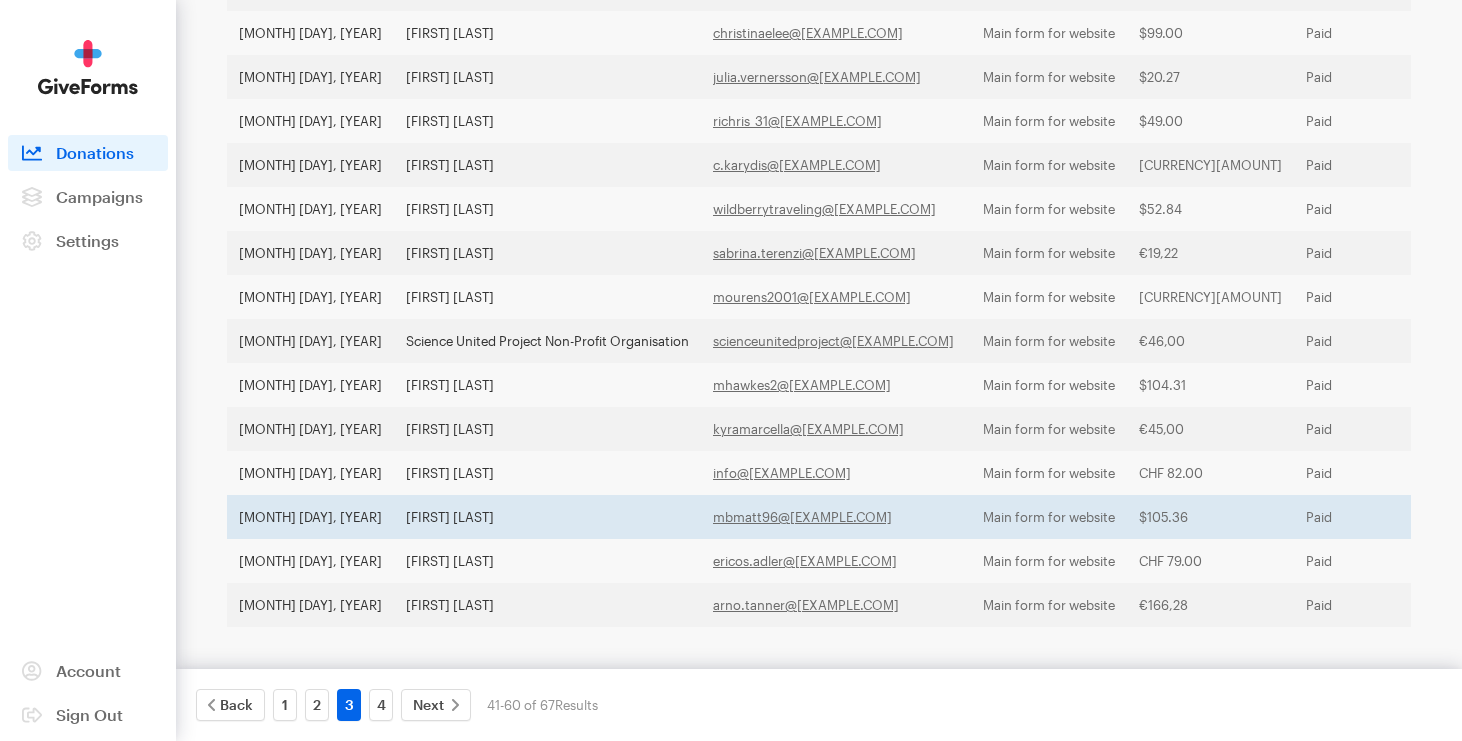 click on "Maria Matthews" at bounding box center (547, 517) 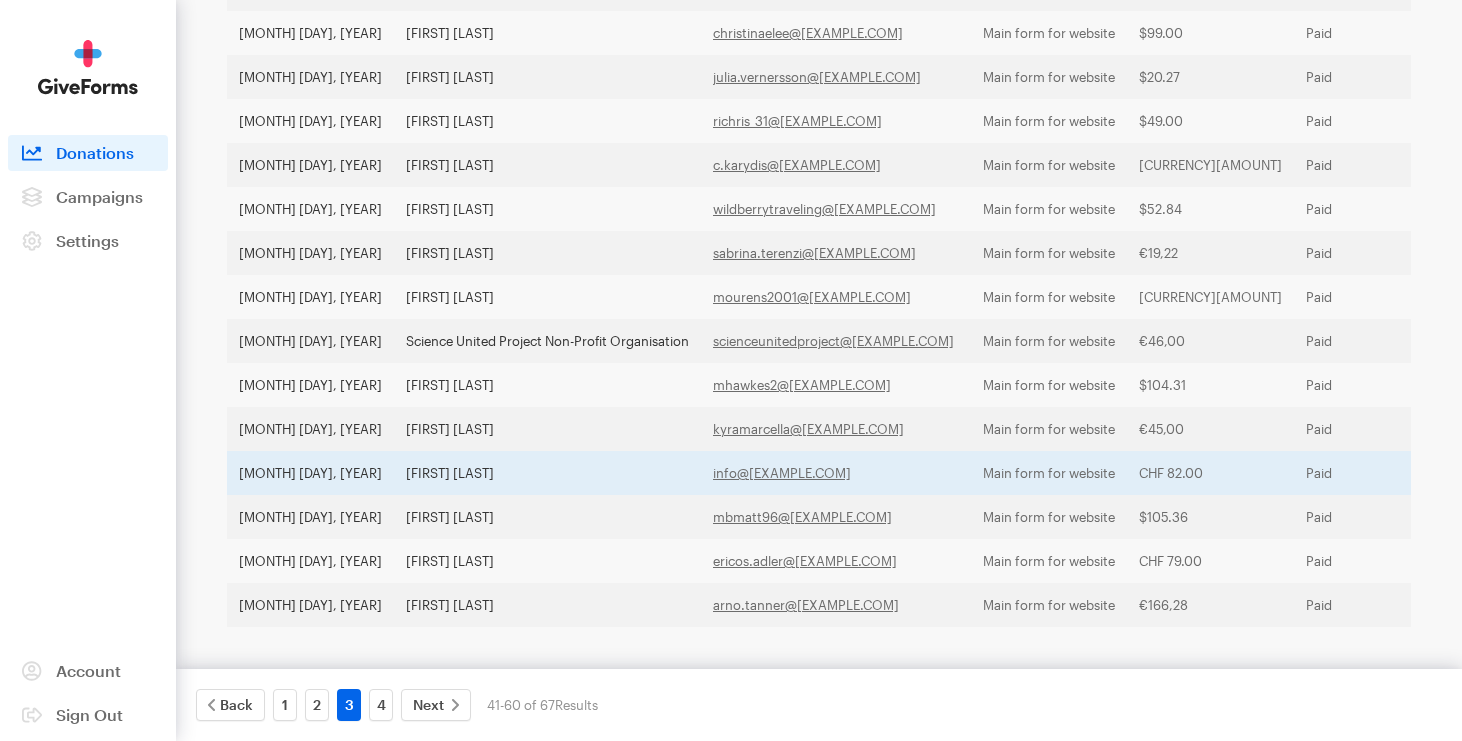 click on "Marlen Amberg" at bounding box center (547, 473) 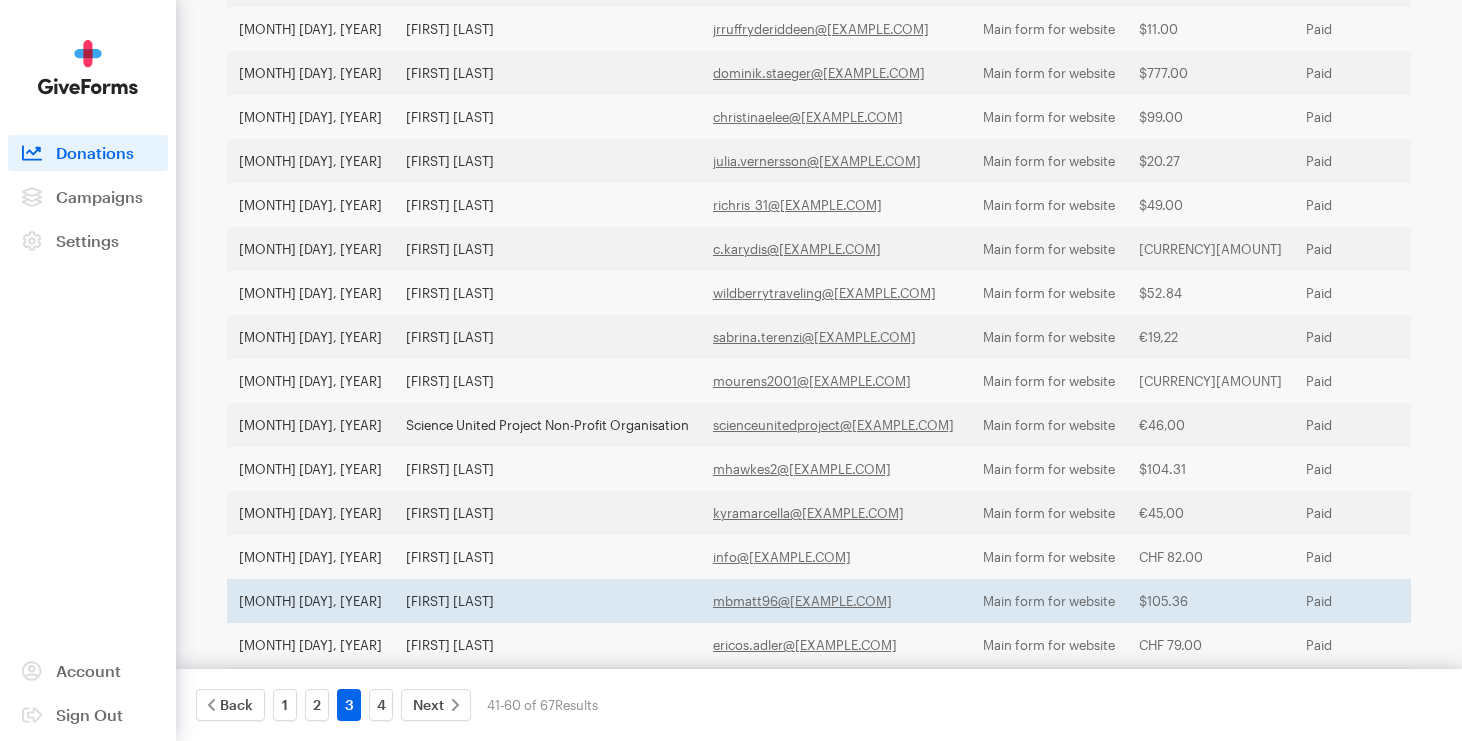 scroll, scrollTop: 643, scrollLeft: 0, axis: vertical 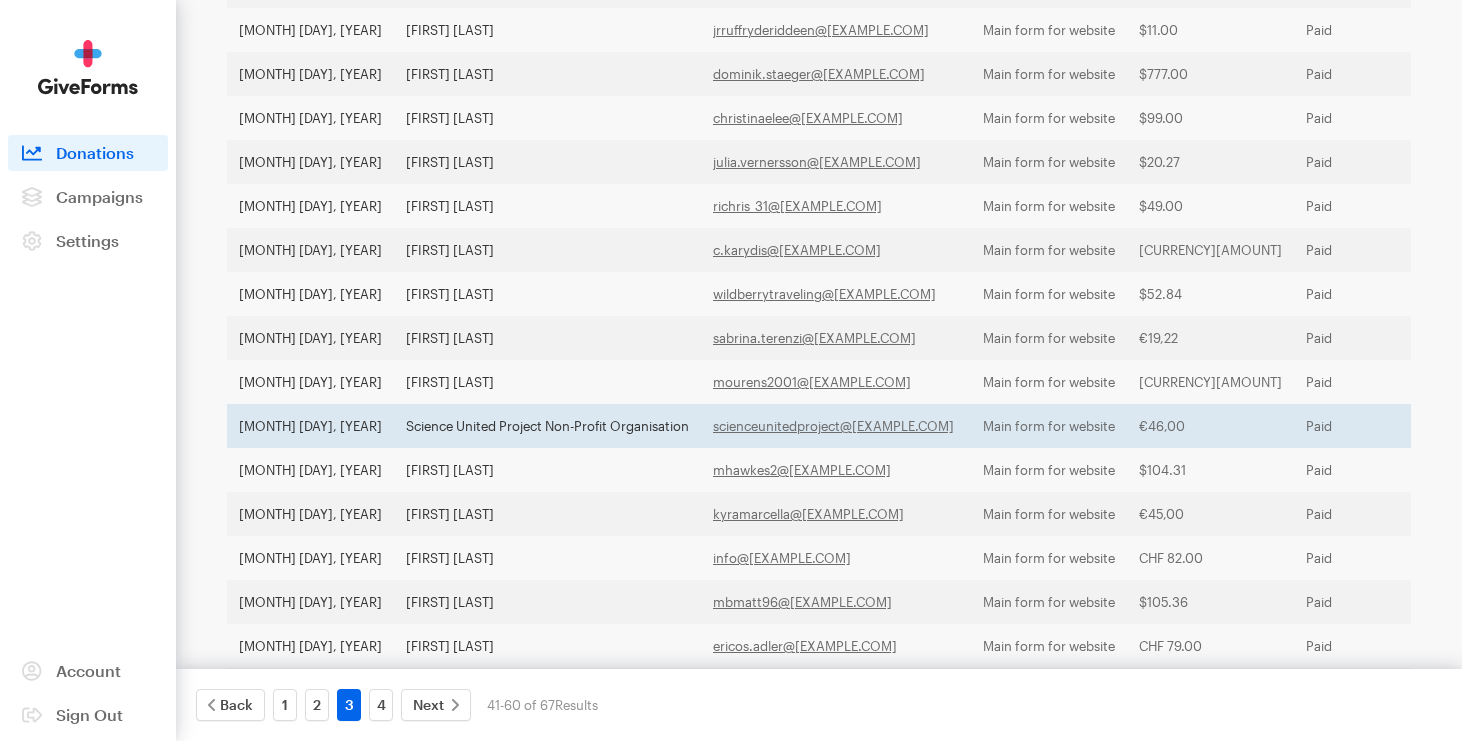 click on "Science United Project Non-Profit Organisation" at bounding box center (547, 426) 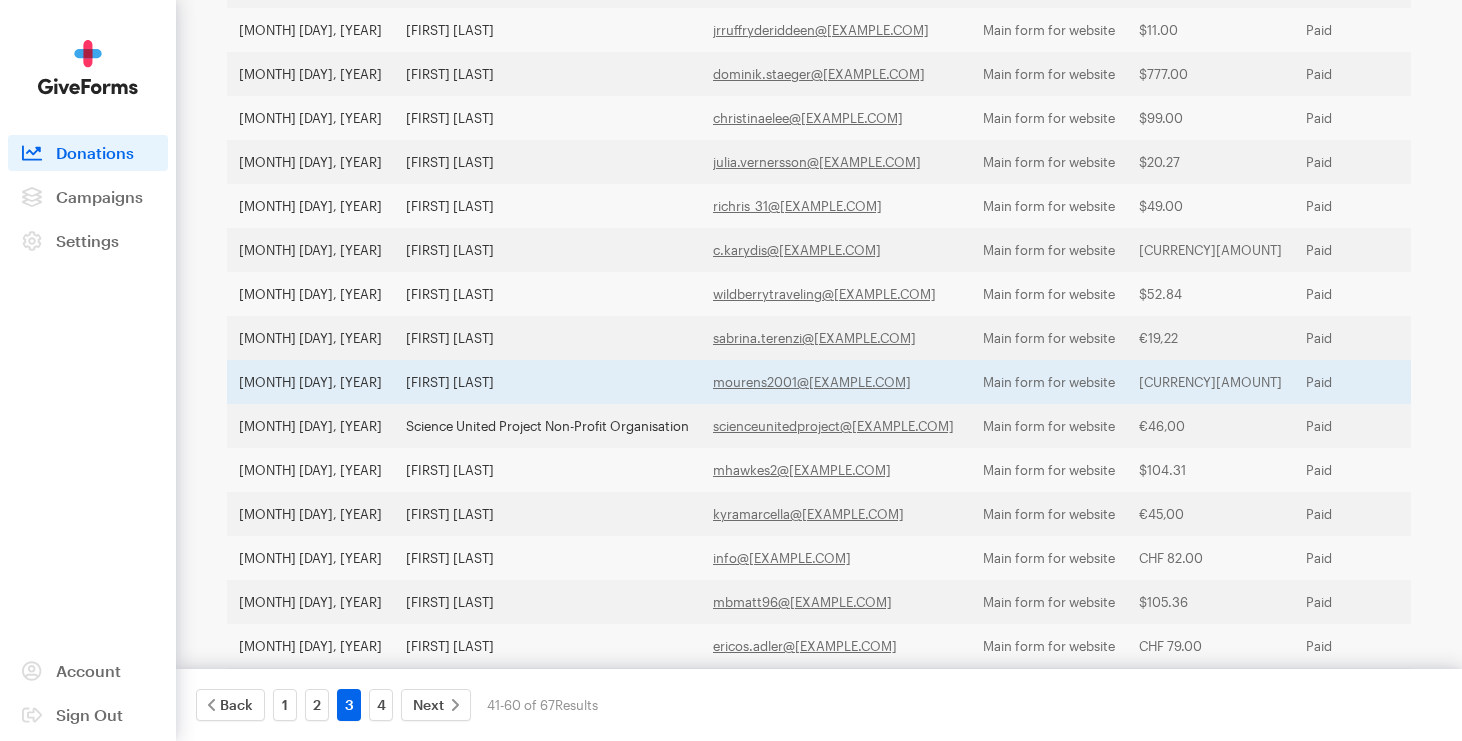 click on "Andrés Mourenza Urbina" at bounding box center [547, 382] 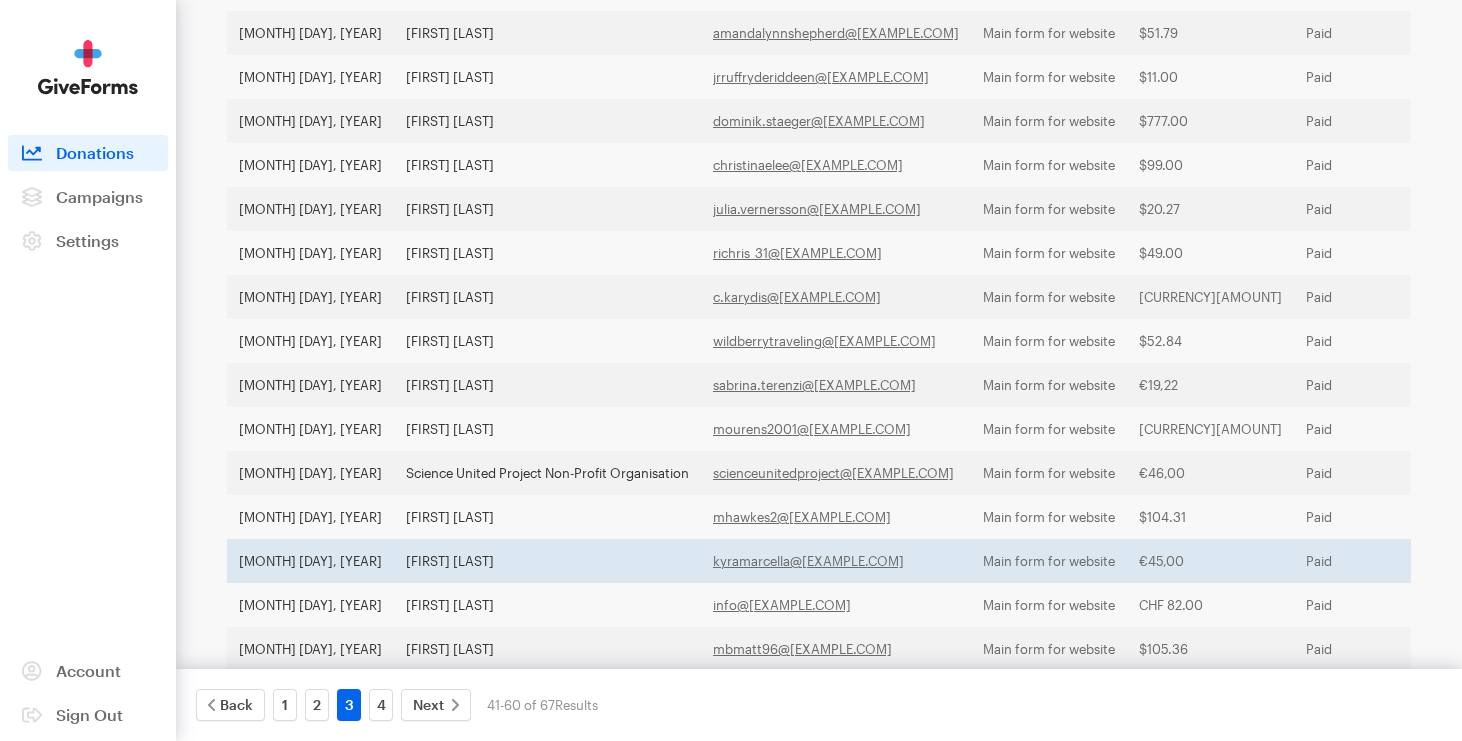 scroll, scrollTop: 592, scrollLeft: 0, axis: vertical 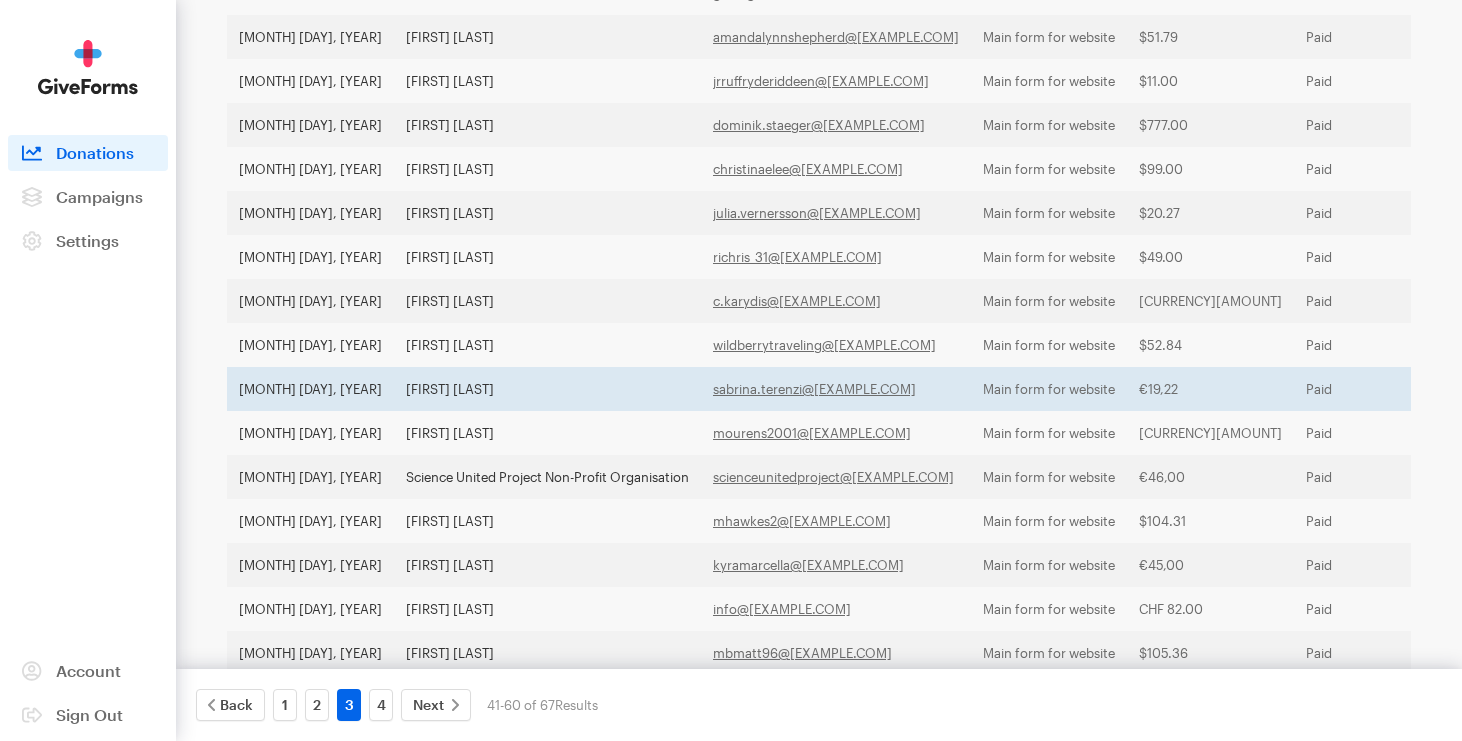 click on "Sabrina Terenzi" at bounding box center [547, 389] 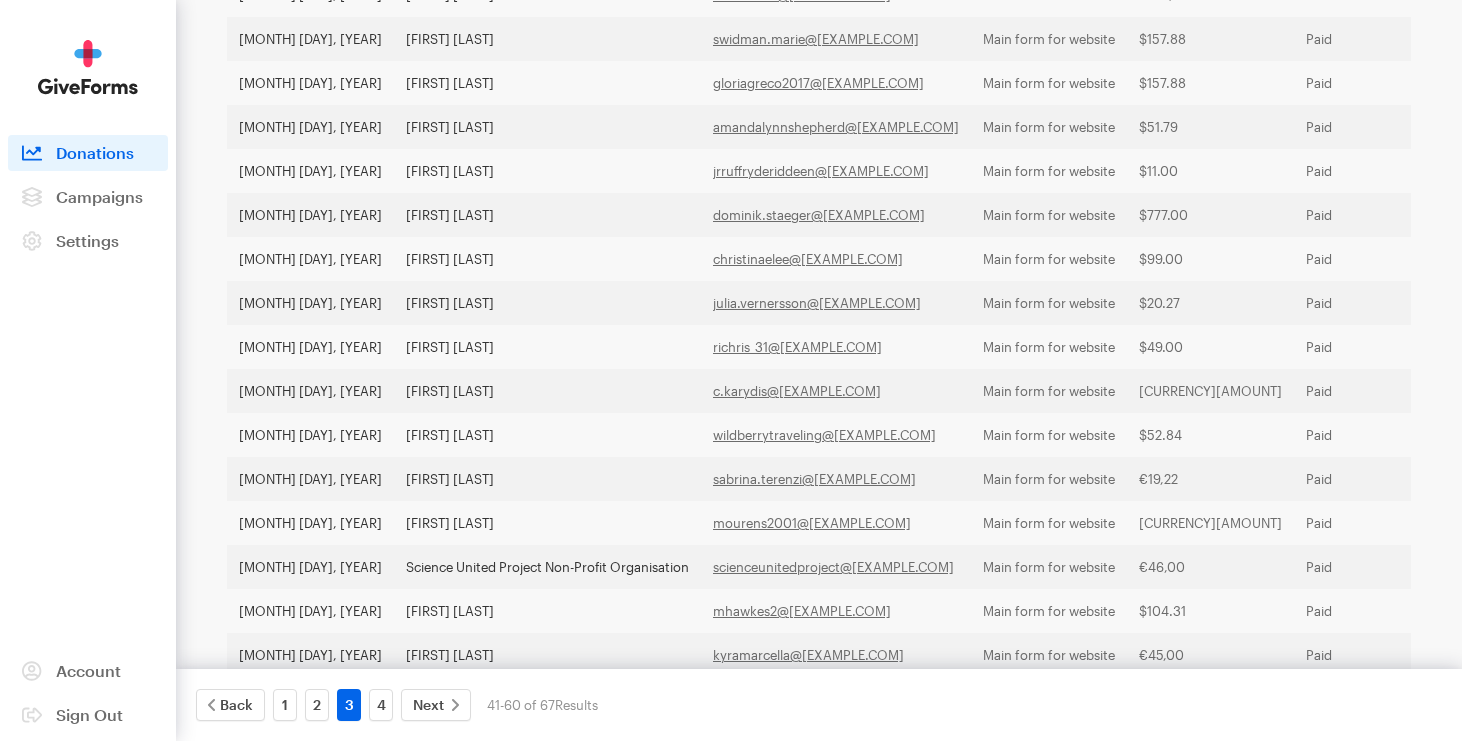 scroll, scrollTop: 490, scrollLeft: 0, axis: vertical 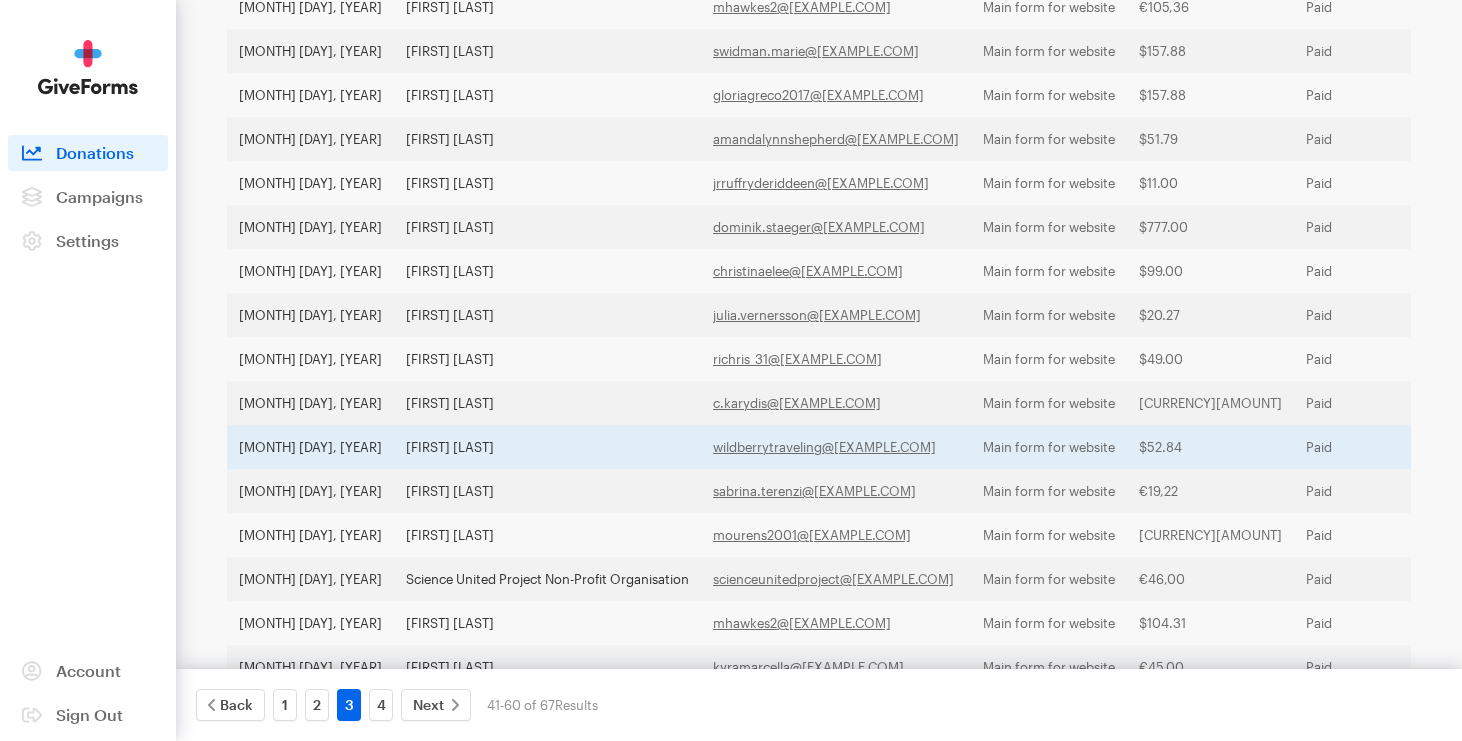 click on "Kathleen Berry" at bounding box center (547, 447) 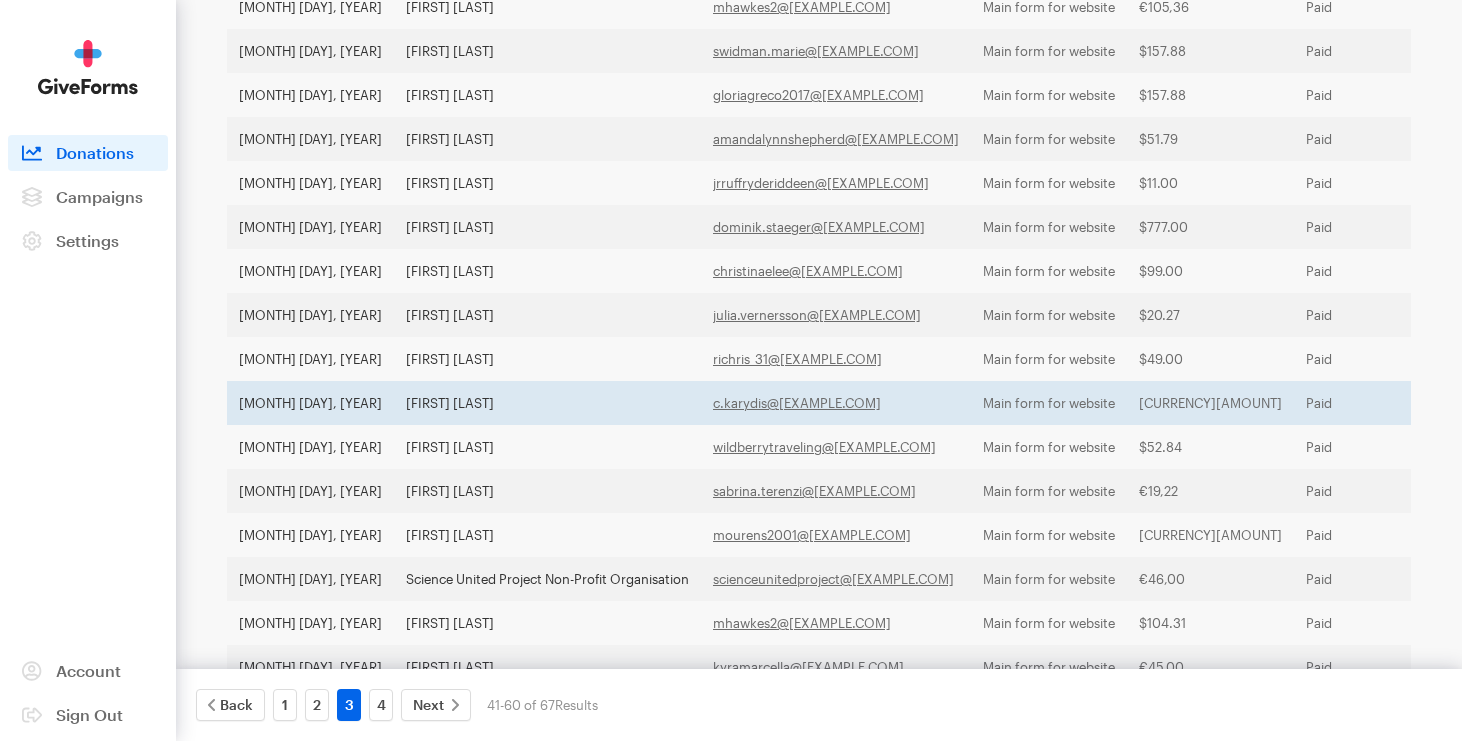 click on "Christos Karydis" at bounding box center [547, 403] 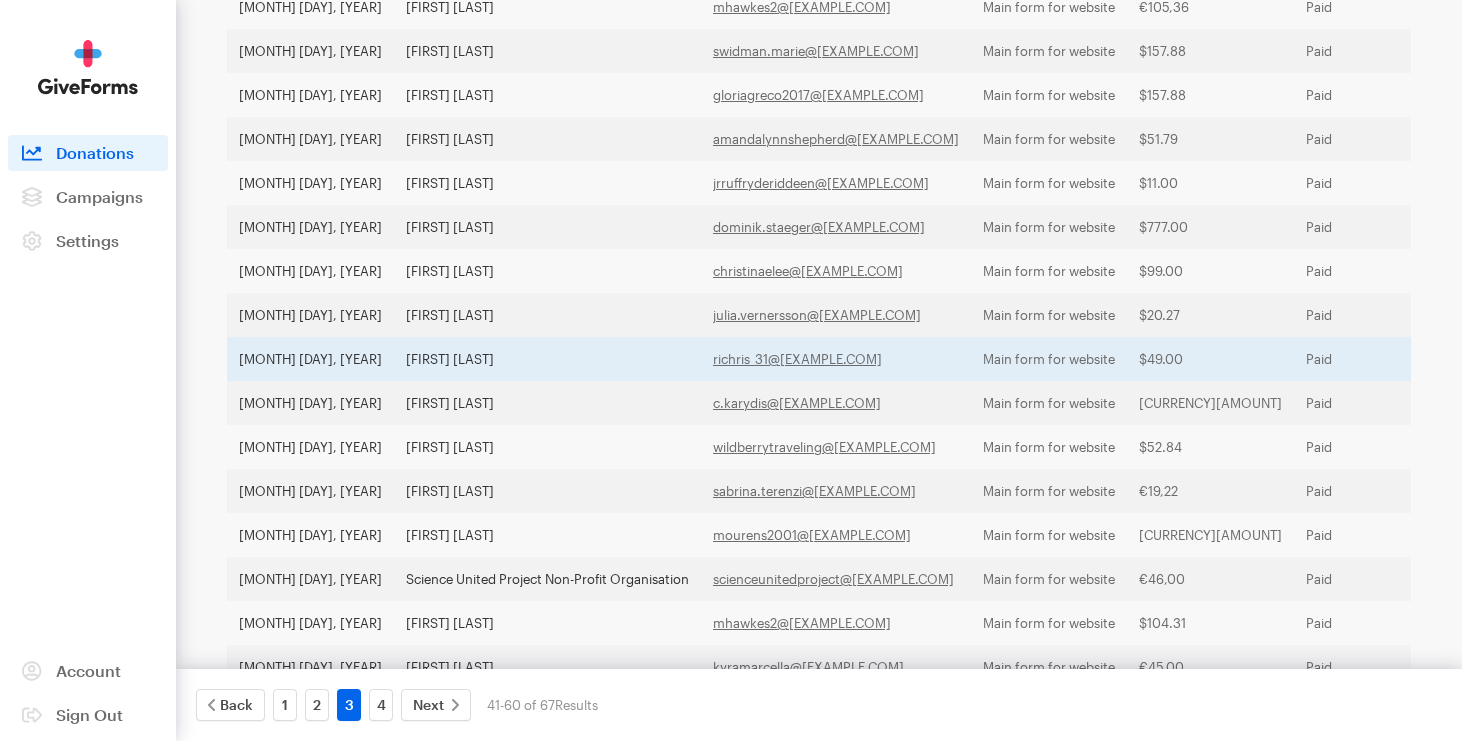 click on "Christine Richards" at bounding box center [547, 359] 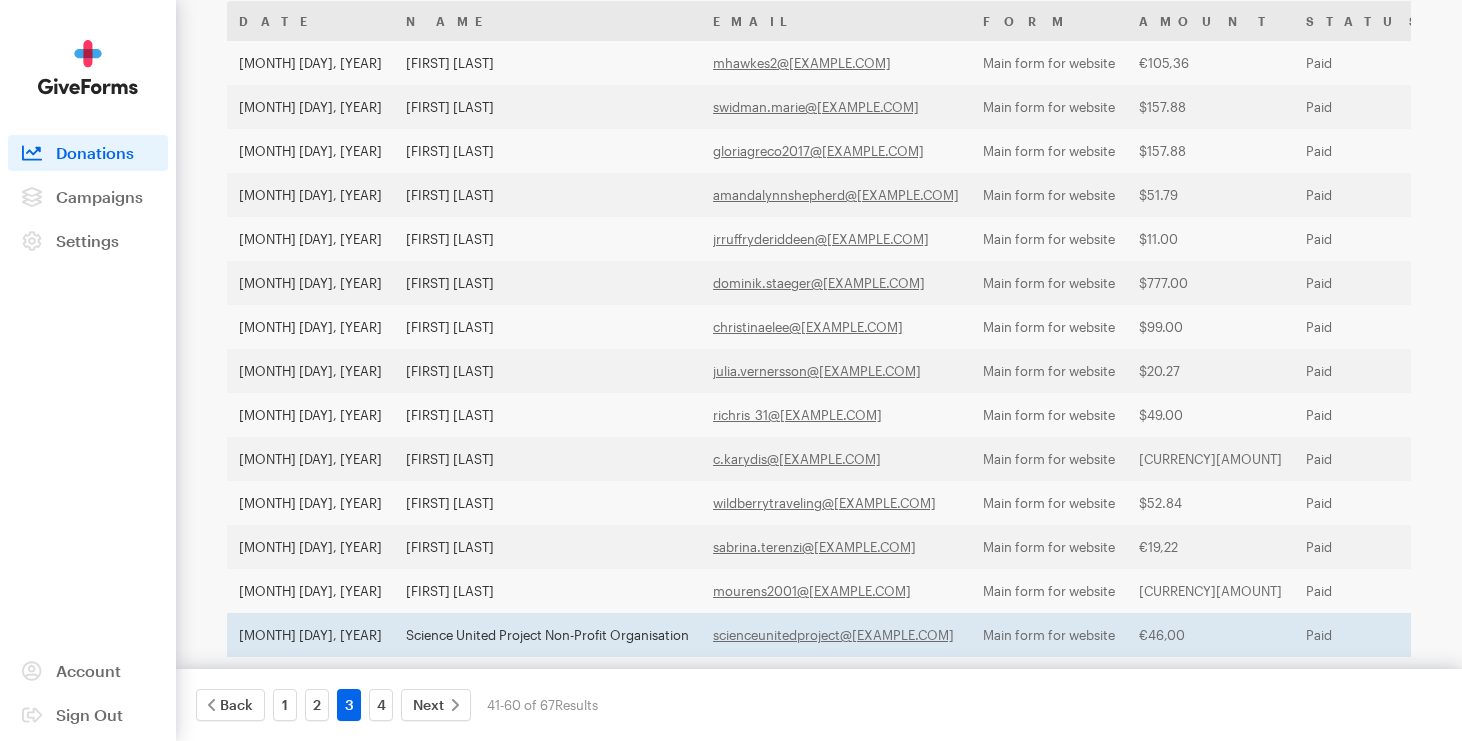 scroll, scrollTop: 416, scrollLeft: 0, axis: vertical 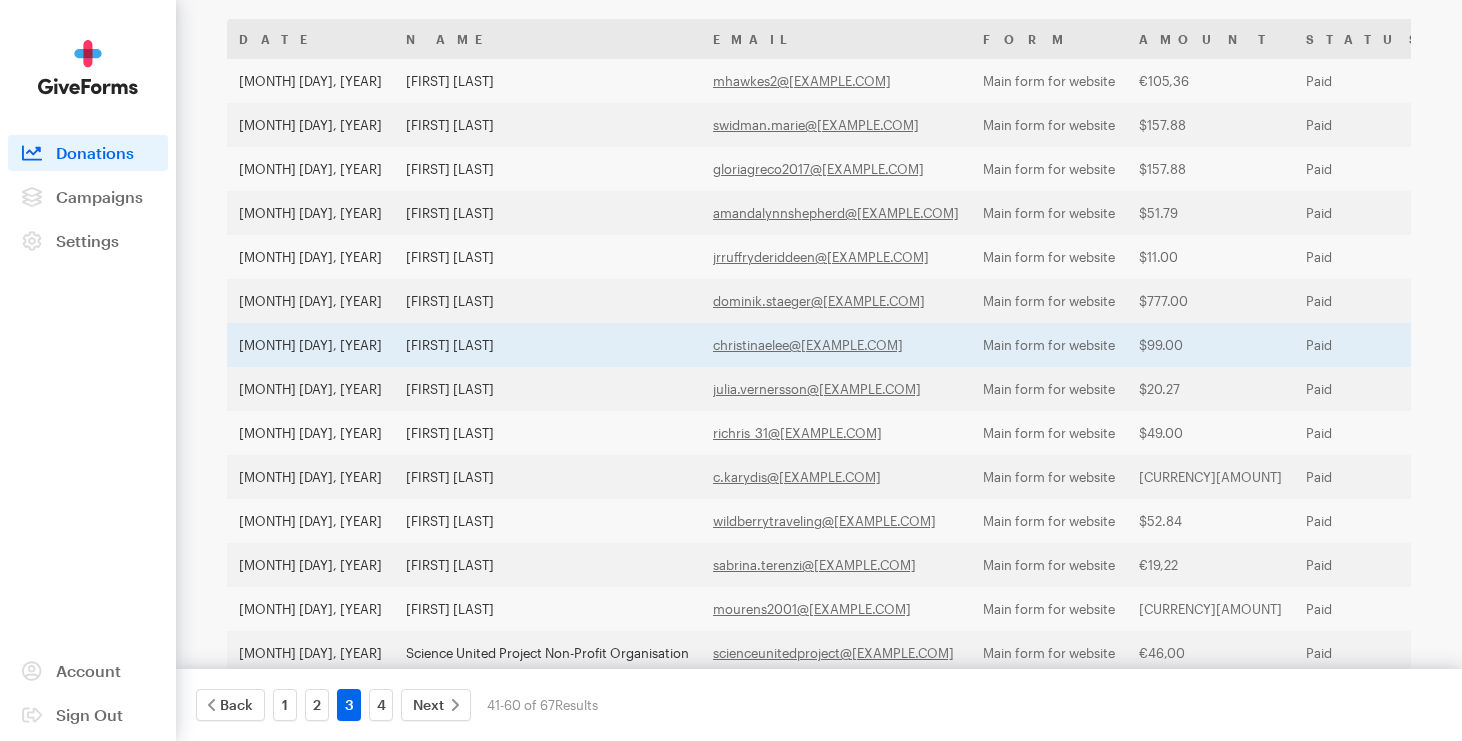 click on "Christina Lee" at bounding box center (547, 345) 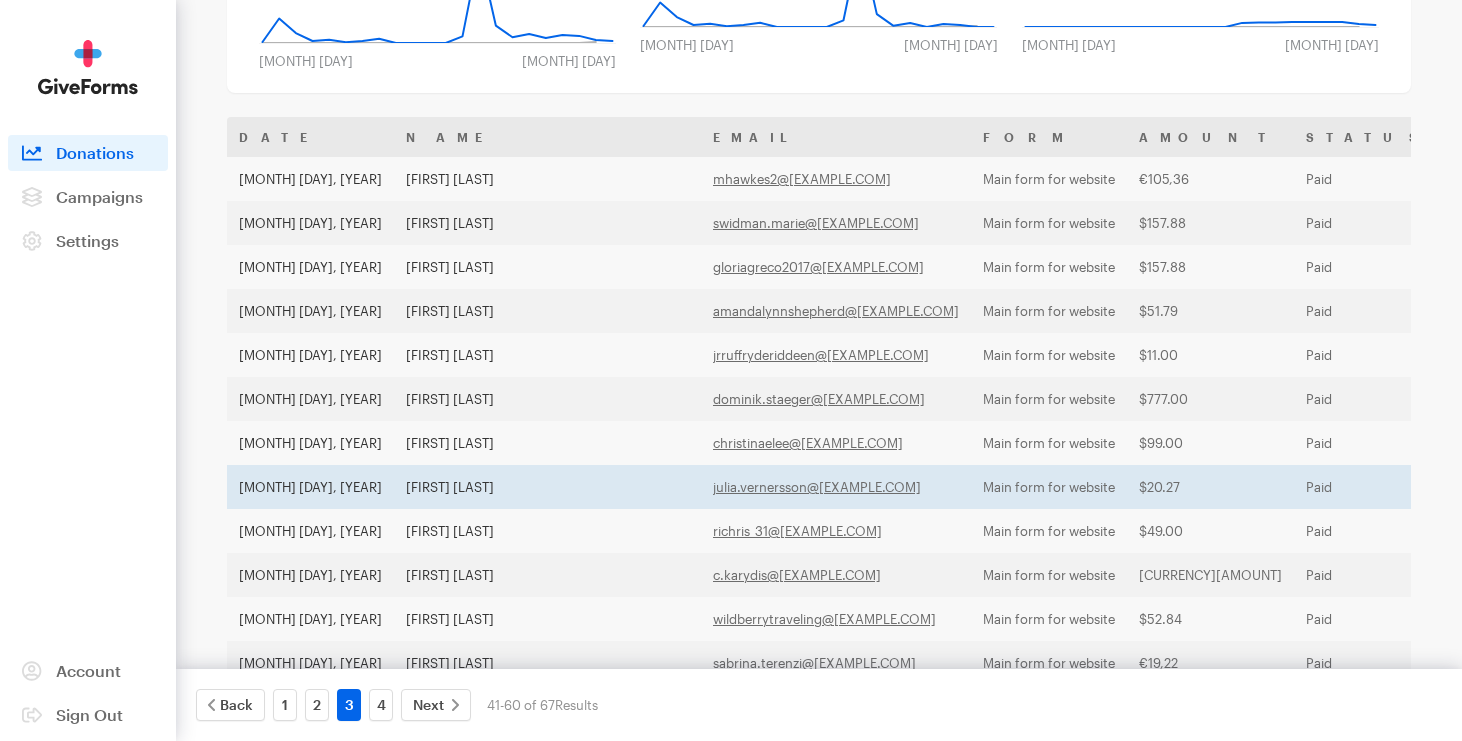 scroll, scrollTop: 323, scrollLeft: 0, axis: vertical 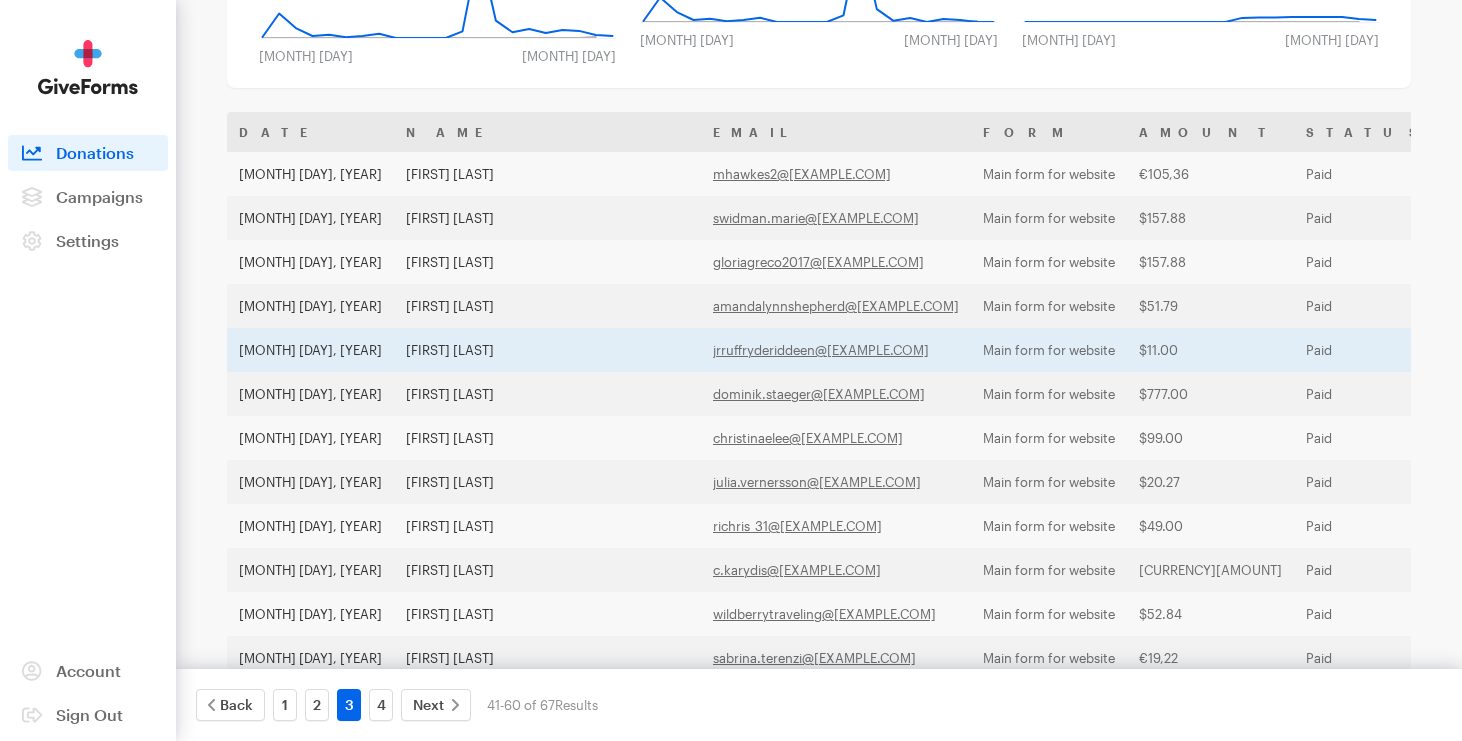 click on "Kareem Davis" at bounding box center [547, 350] 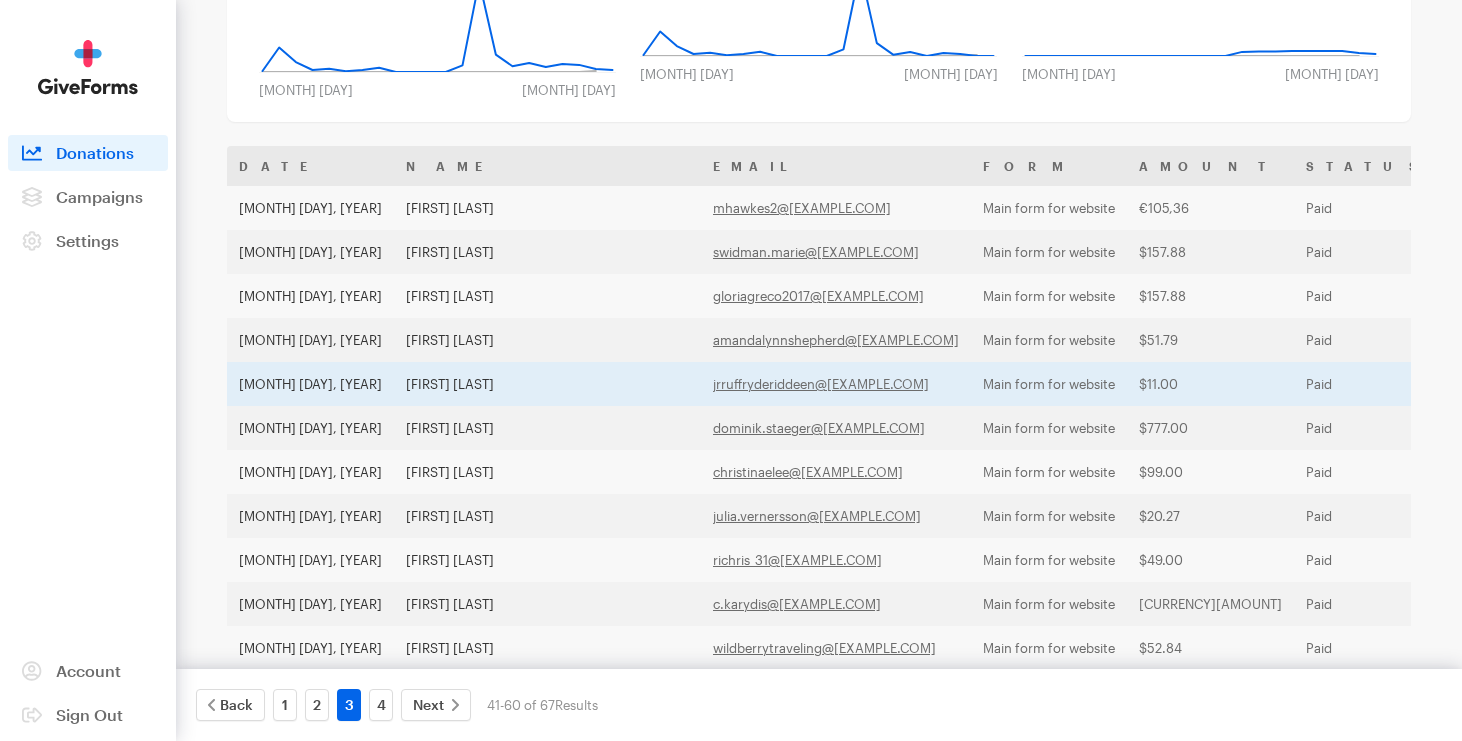 scroll, scrollTop: 286, scrollLeft: 0, axis: vertical 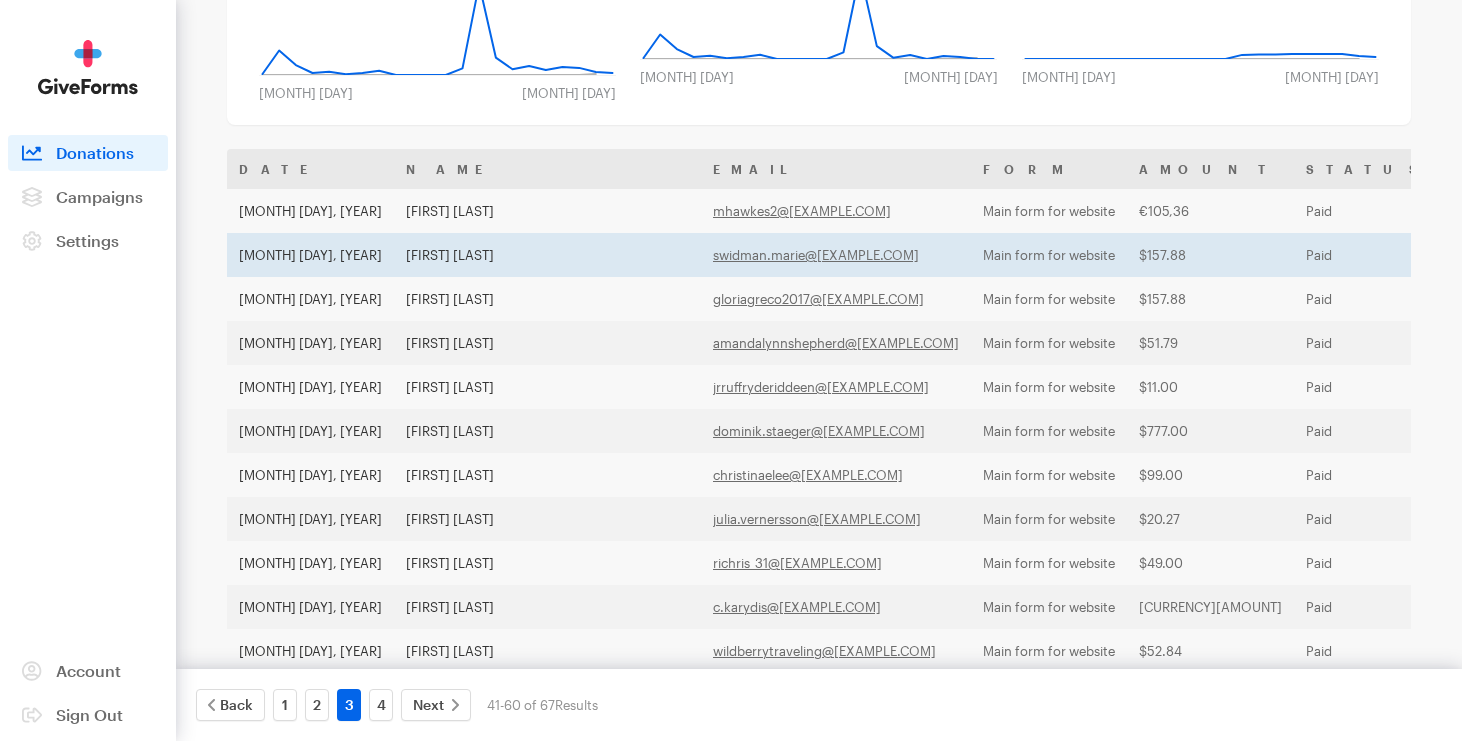 click on "Siani Yoeun" at bounding box center [547, 255] 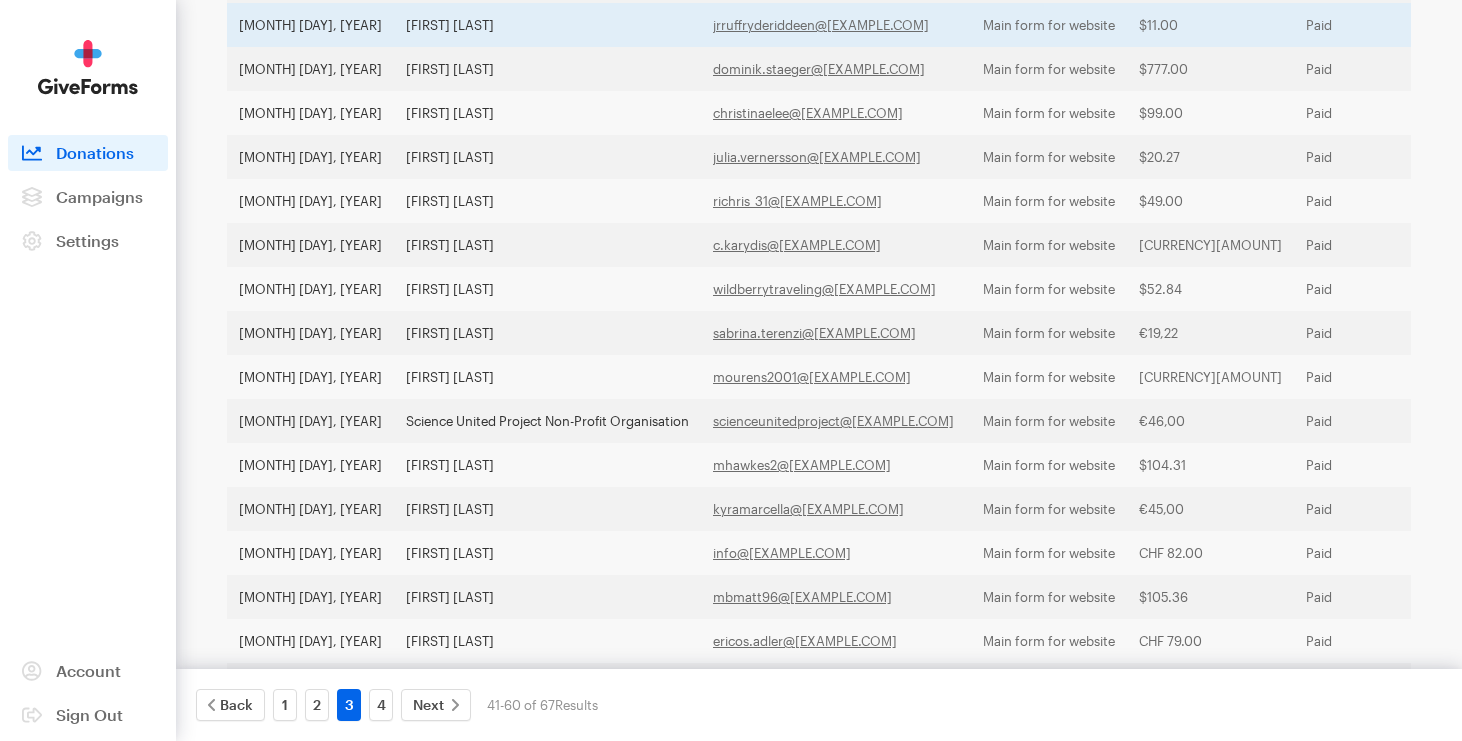 scroll, scrollTop: 736, scrollLeft: 0, axis: vertical 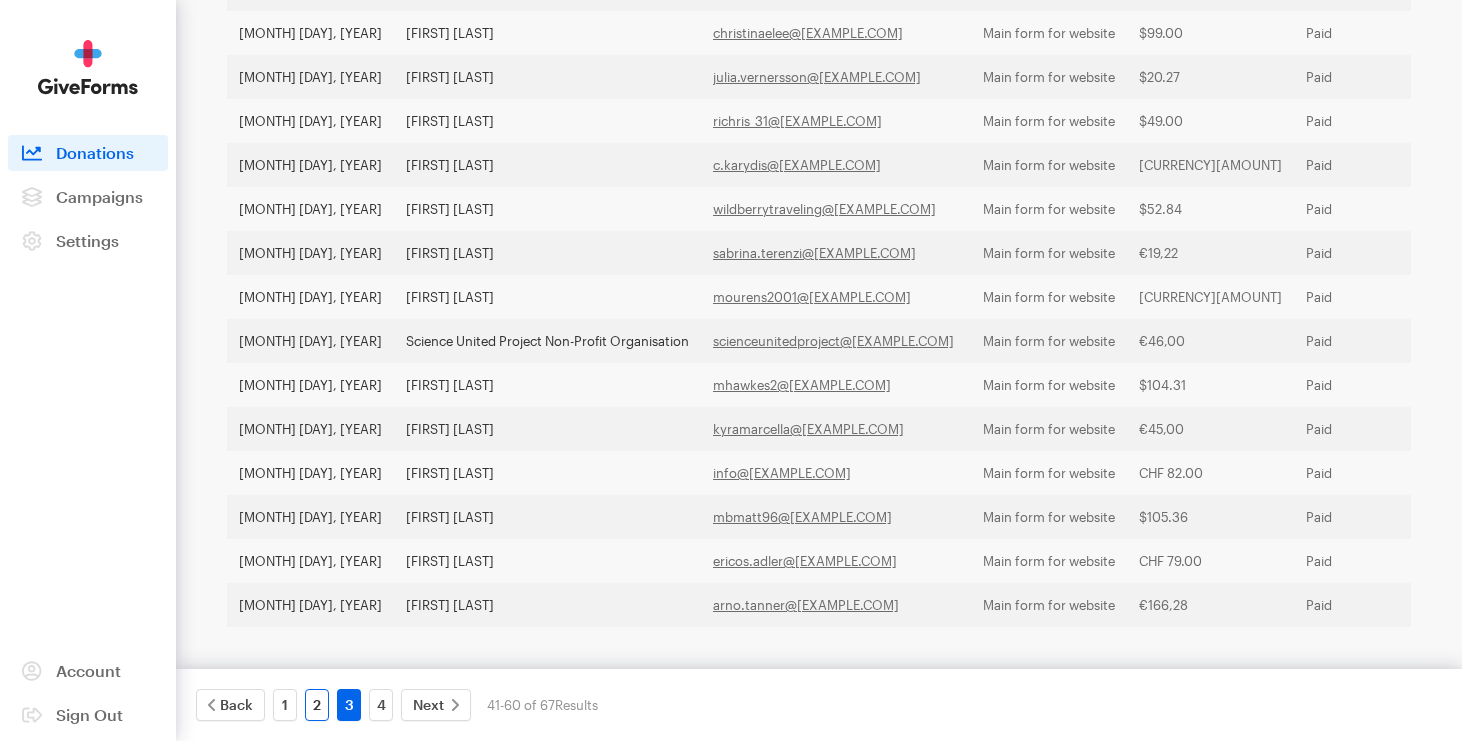 click on "2" at bounding box center (317, 705) 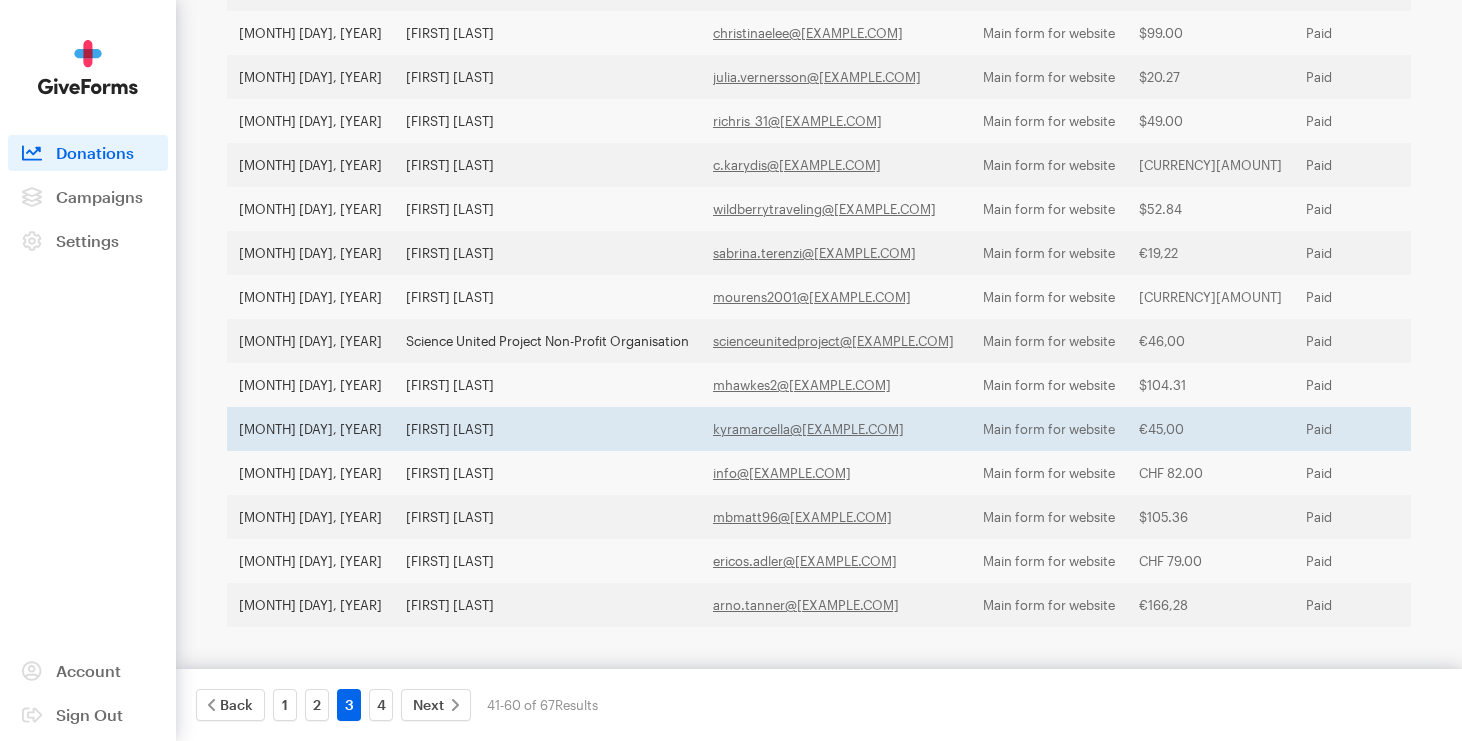 scroll, scrollTop: 712, scrollLeft: 0, axis: vertical 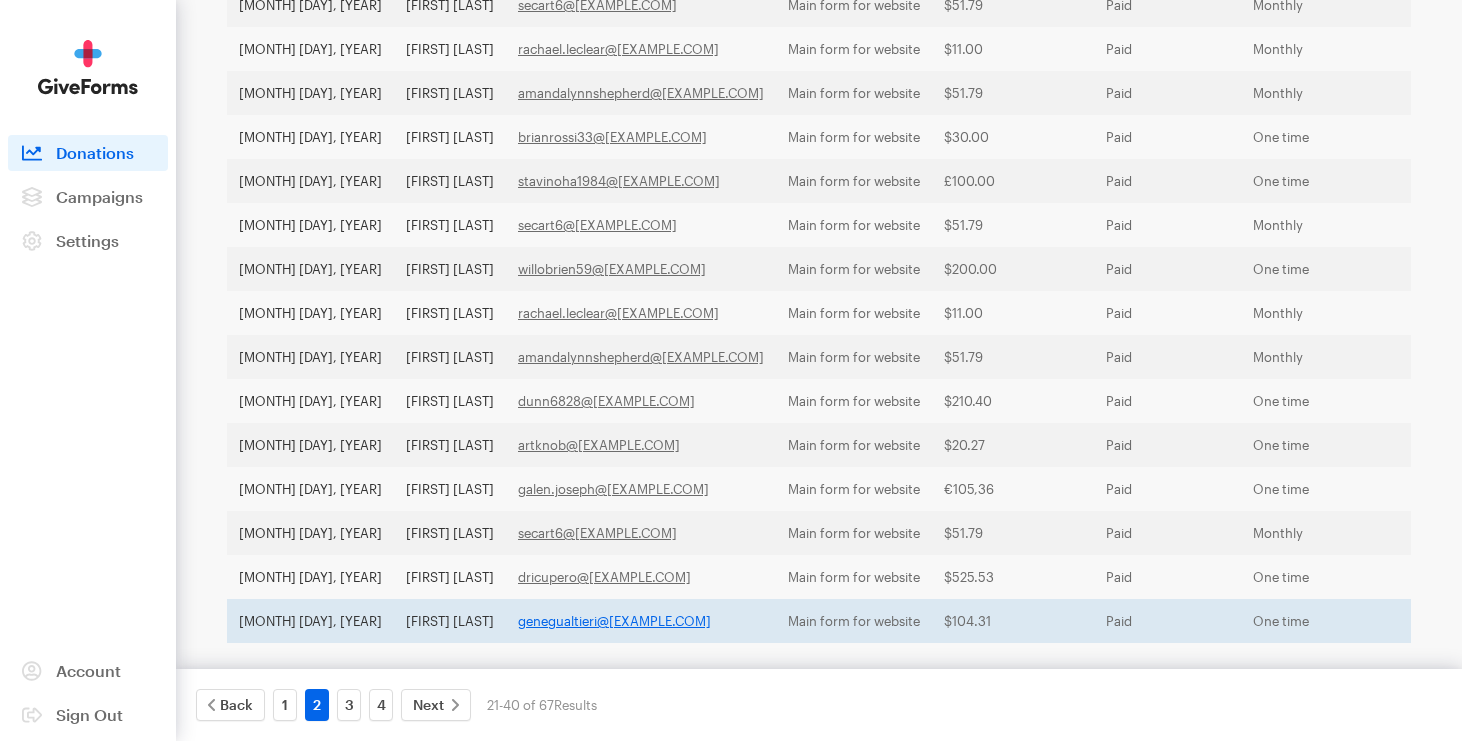 click on "genegualtieri@gmail.com" at bounding box center (614, 621) 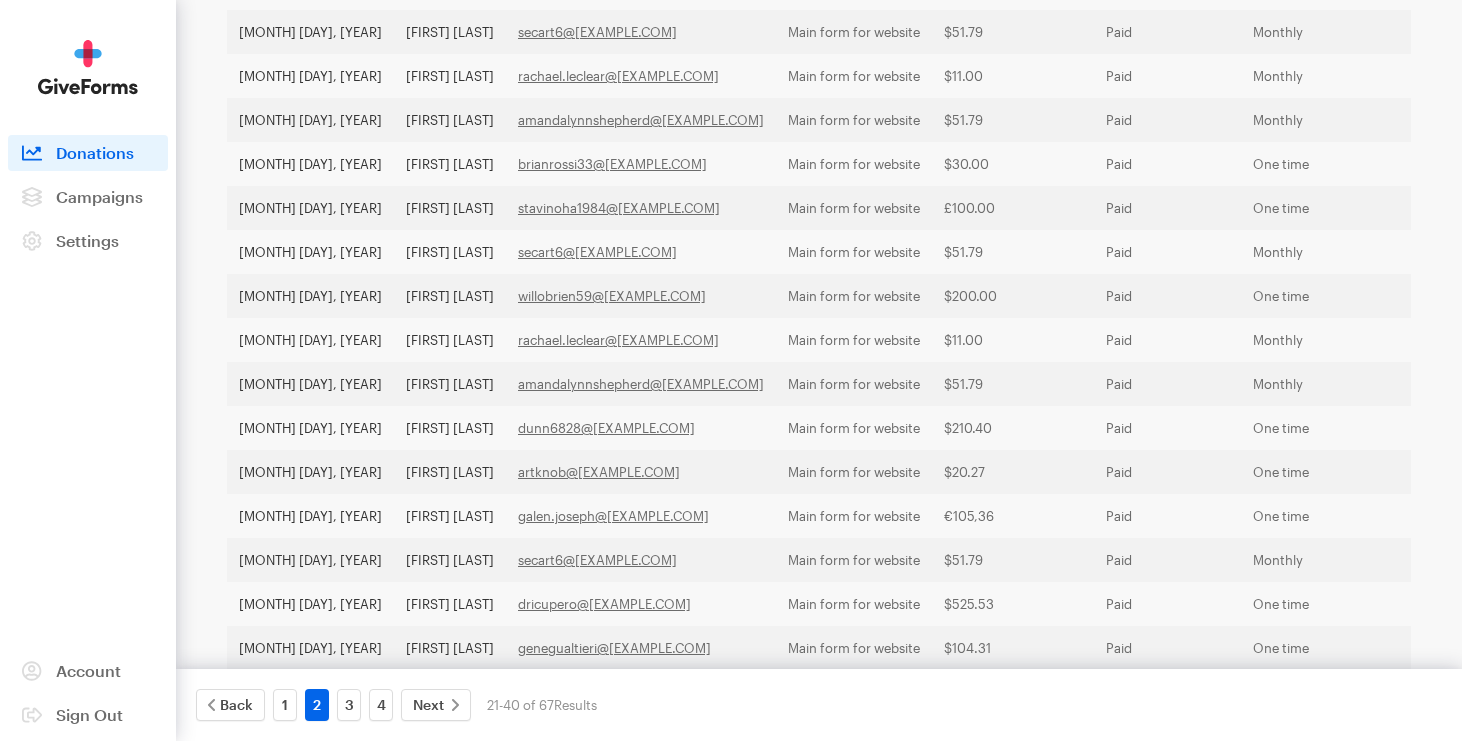 scroll, scrollTop: 712, scrollLeft: 0, axis: vertical 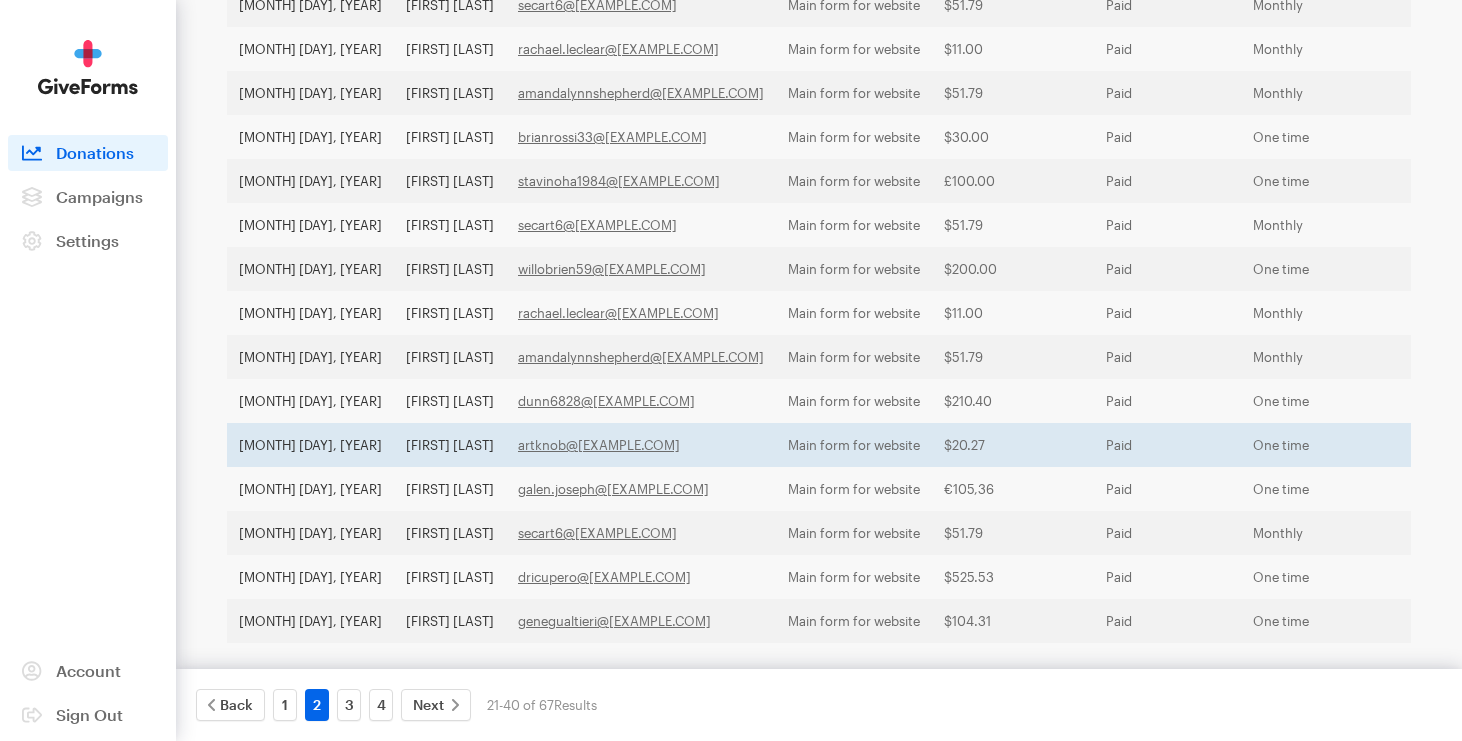 click on "[FIRST] [LAST]" at bounding box center [450, 445] 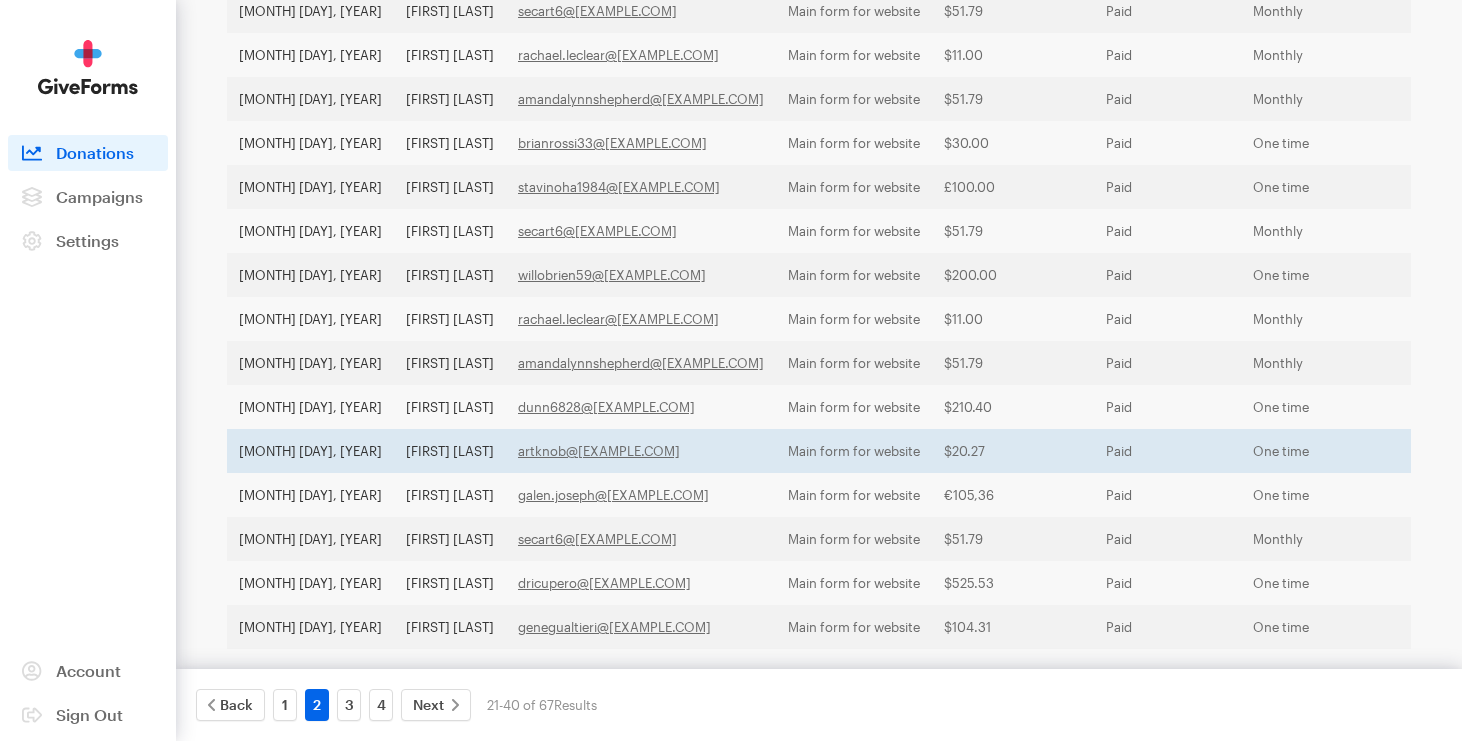 scroll, scrollTop: 712, scrollLeft: 0, axis: vertical 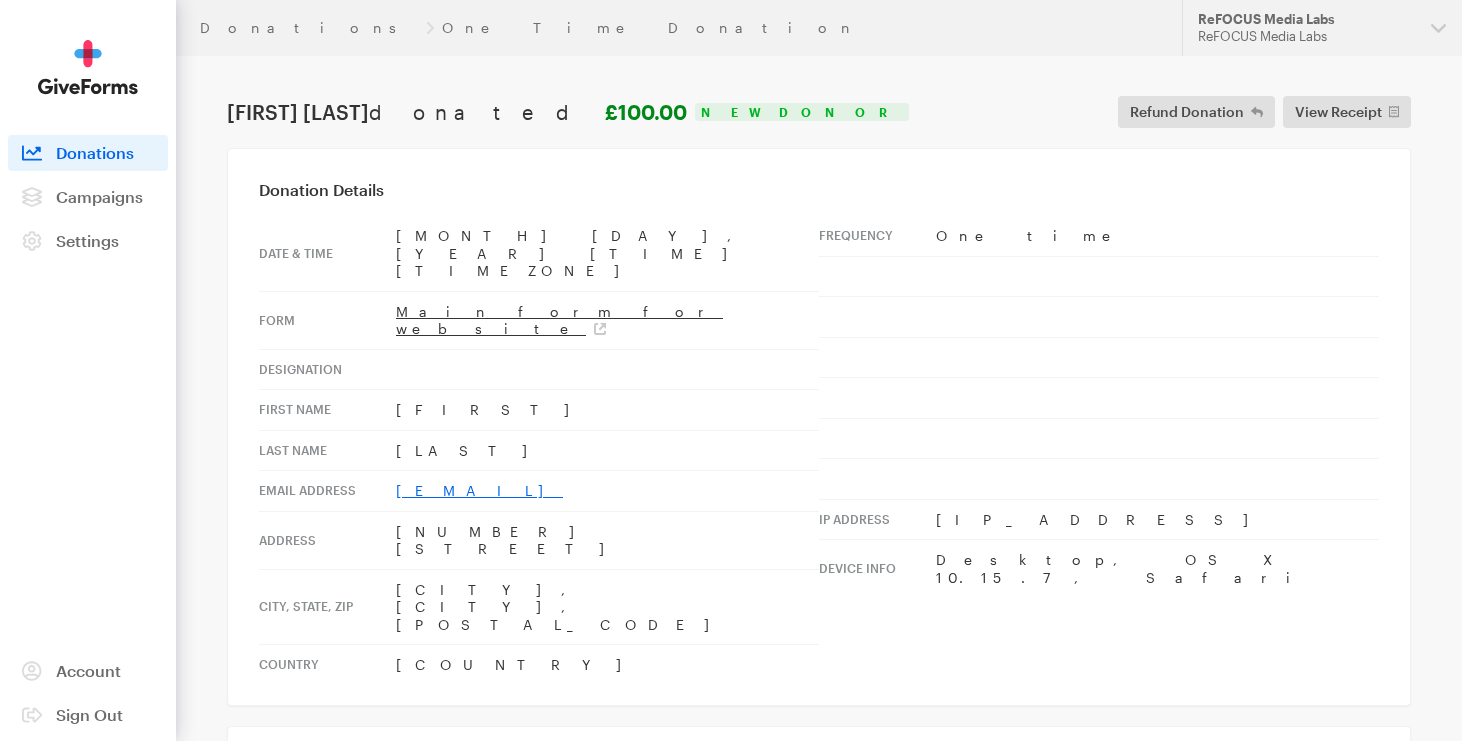 drag, startPoint x: 581, startPoint y: 439, endPoint x: 394, endPoint y: 441, distance: 187.0107 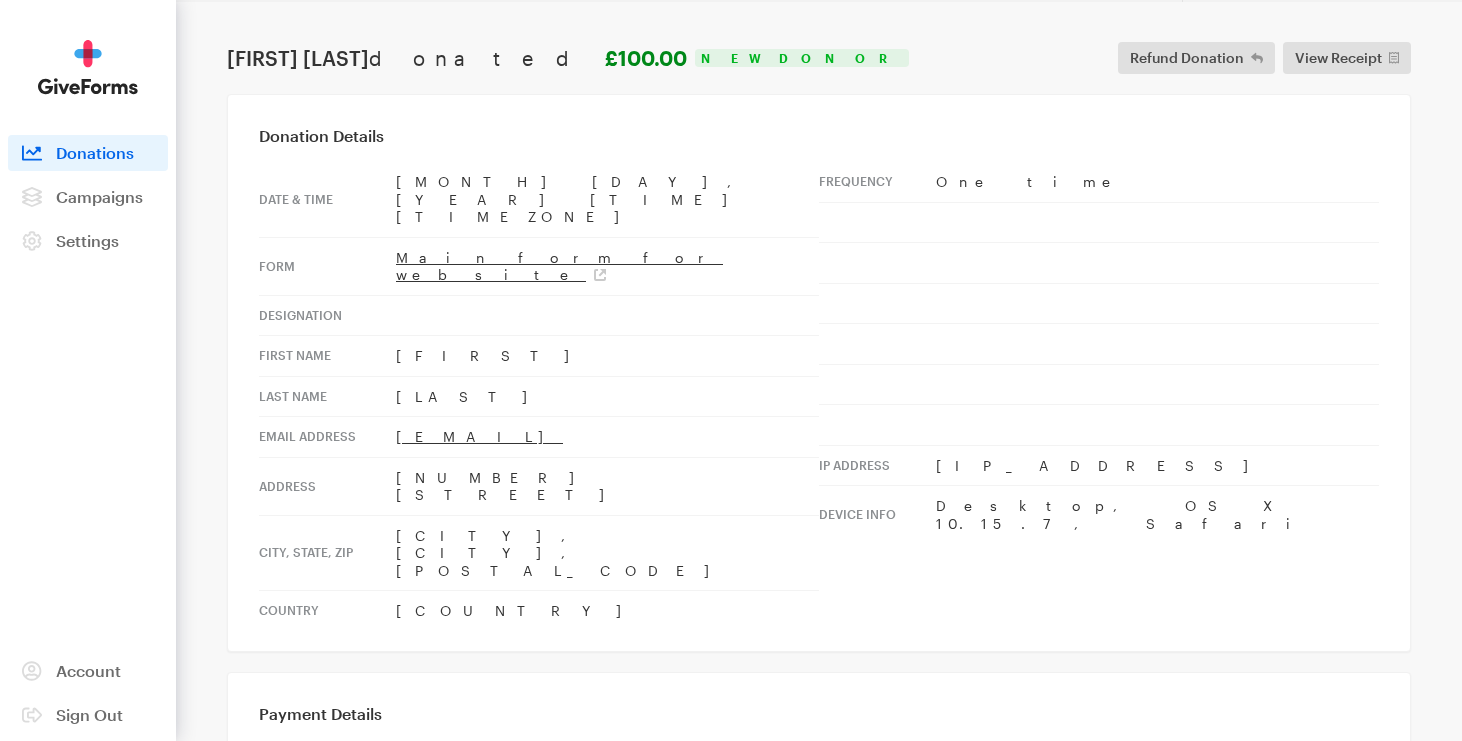 scroll, scrollTop: 57, scrollLeft: 0, axis: vertical 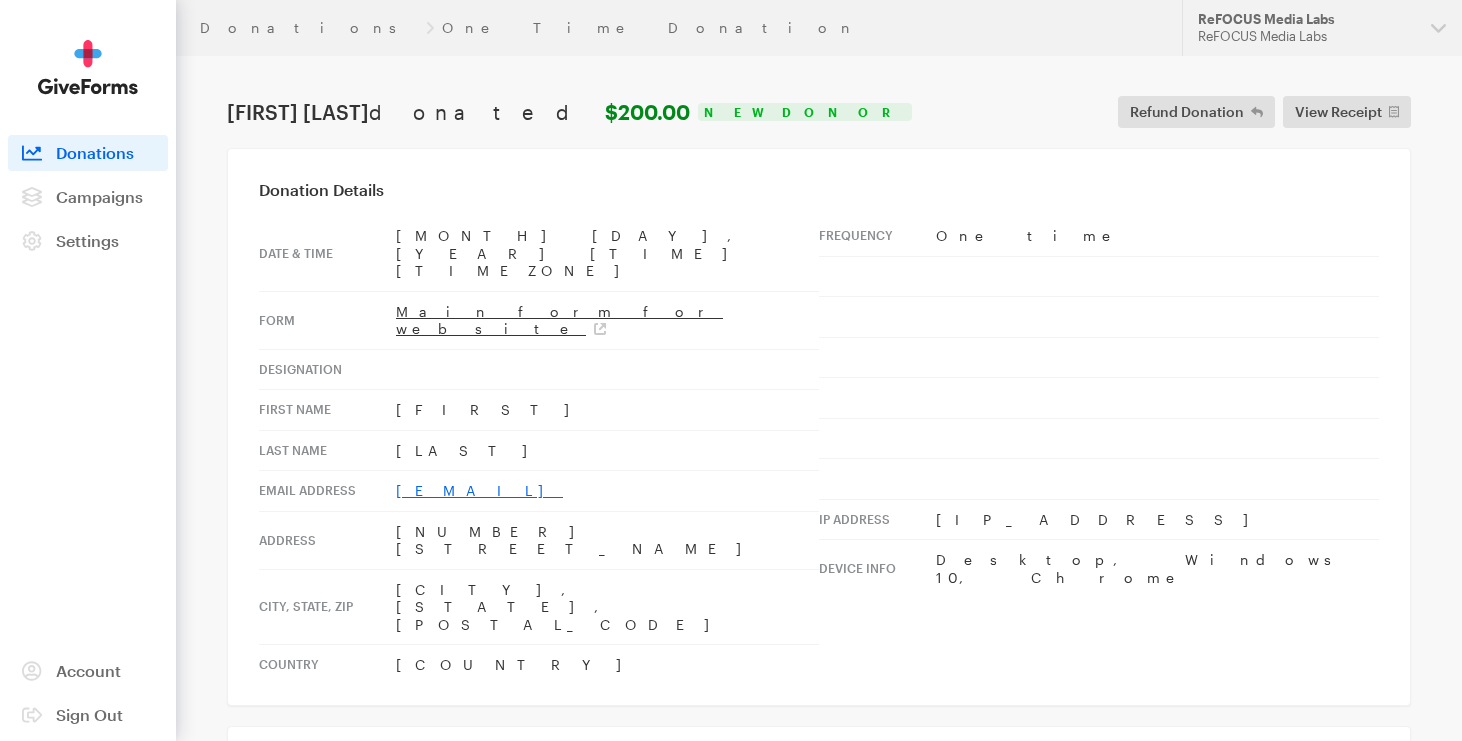 drag, startPoint x: 572, startPoint y: 444, endPoint x: 394, endPoint y: 436, distance: 178.17969 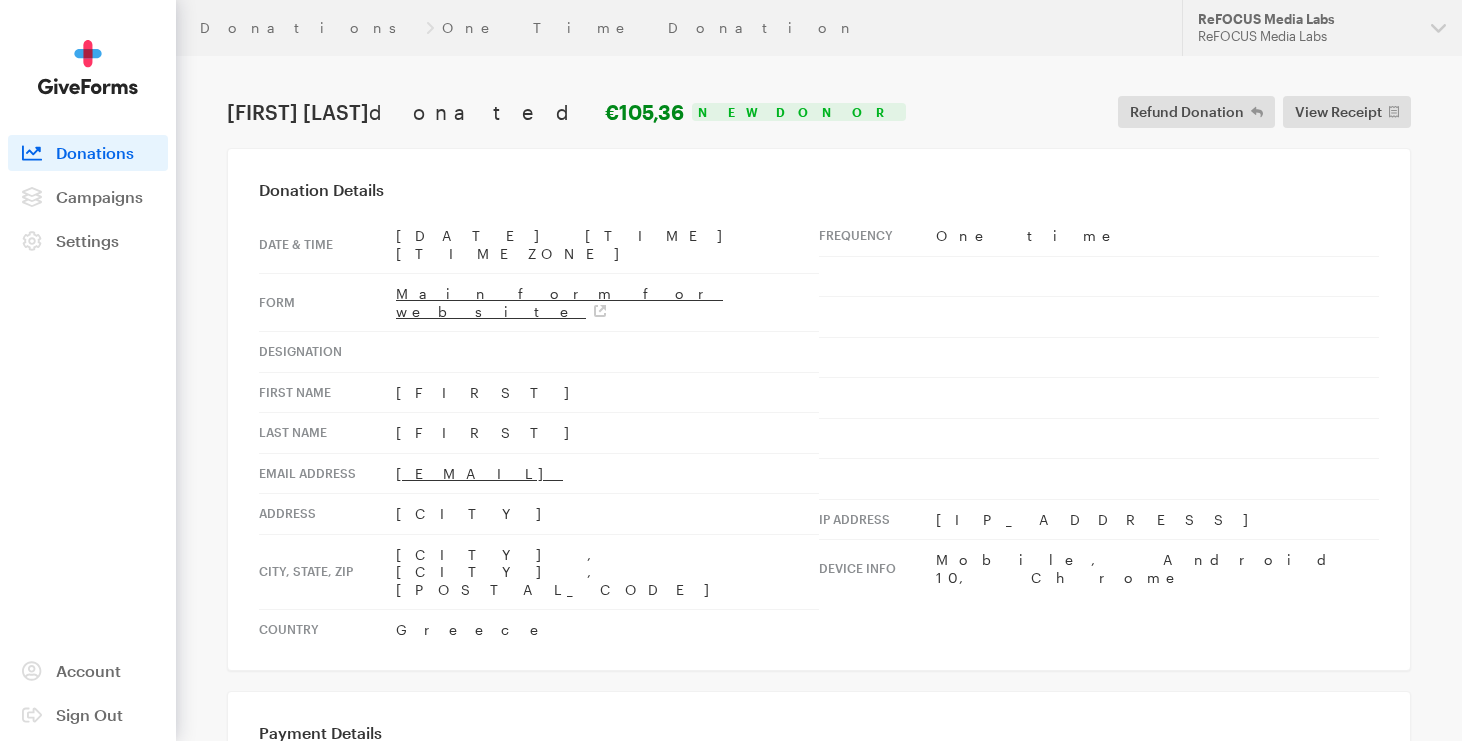 scroll, scrollTop: 0, scrollLeft: 0, axis: both 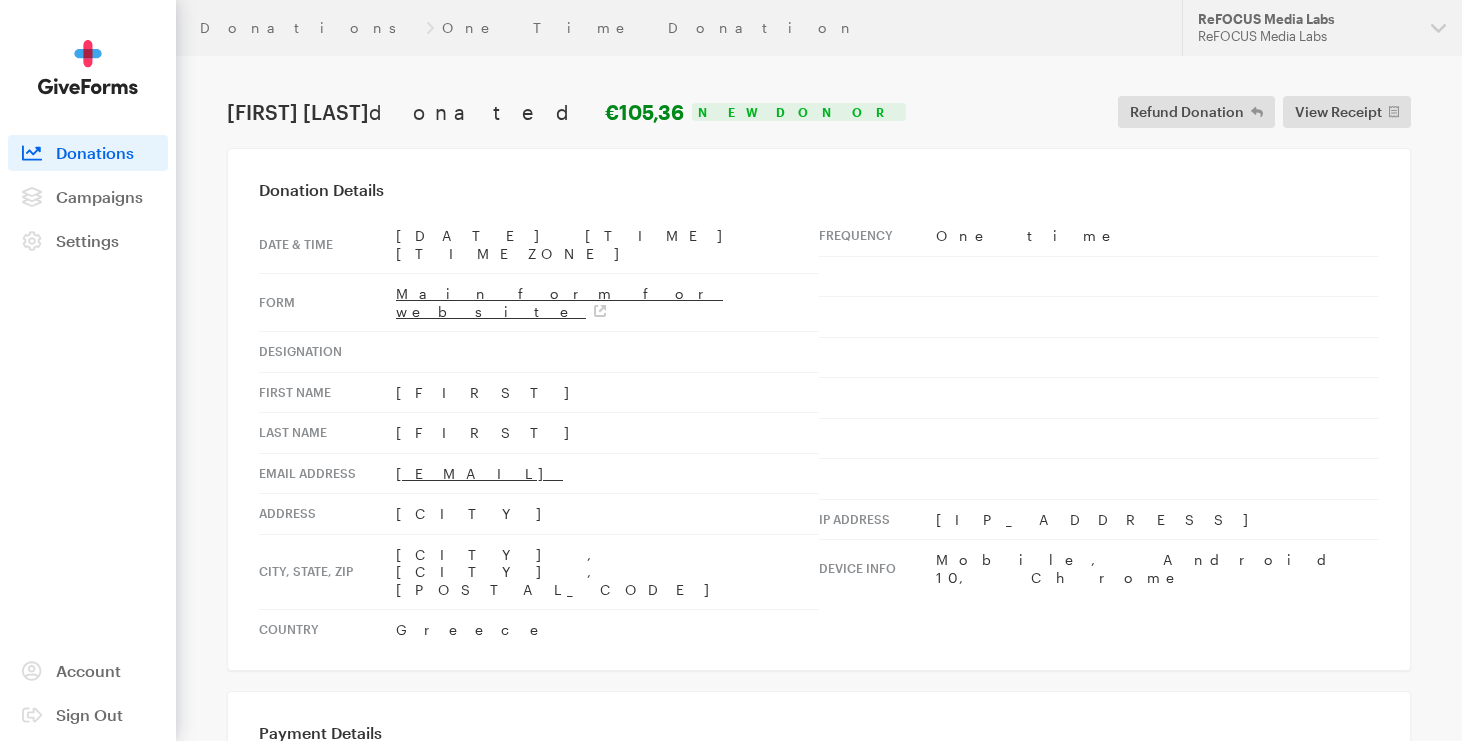 drag, startPoint x: 565, startPoint y: 441, endPoint x: 384, endPoint y: 443, distance: 181.01105 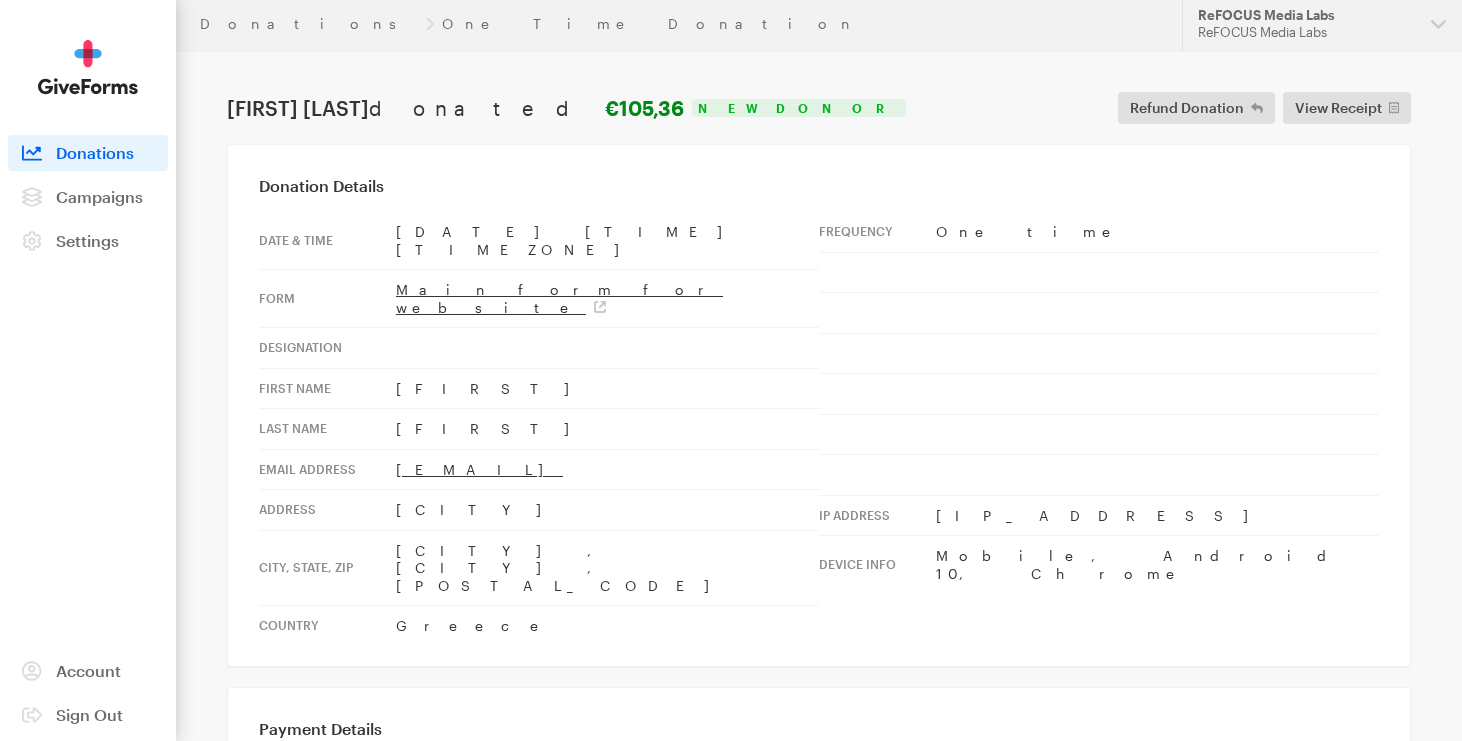 scroll, scrollTop: 0, scrollLeft: 0, axis: both 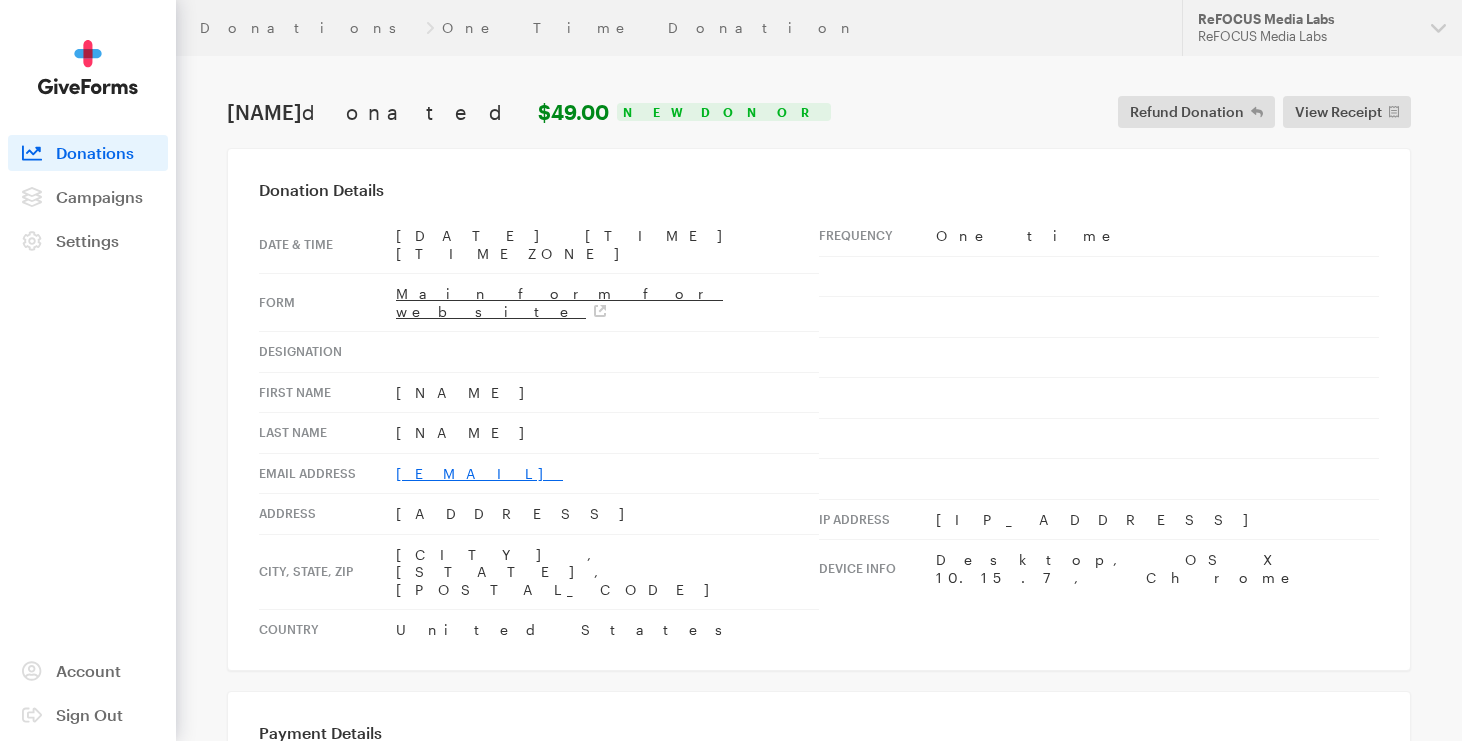 drag, startPoint x: 591, startPoint y: 440, endPoint x: 395, endPoint y: 442, distance: 196.01021 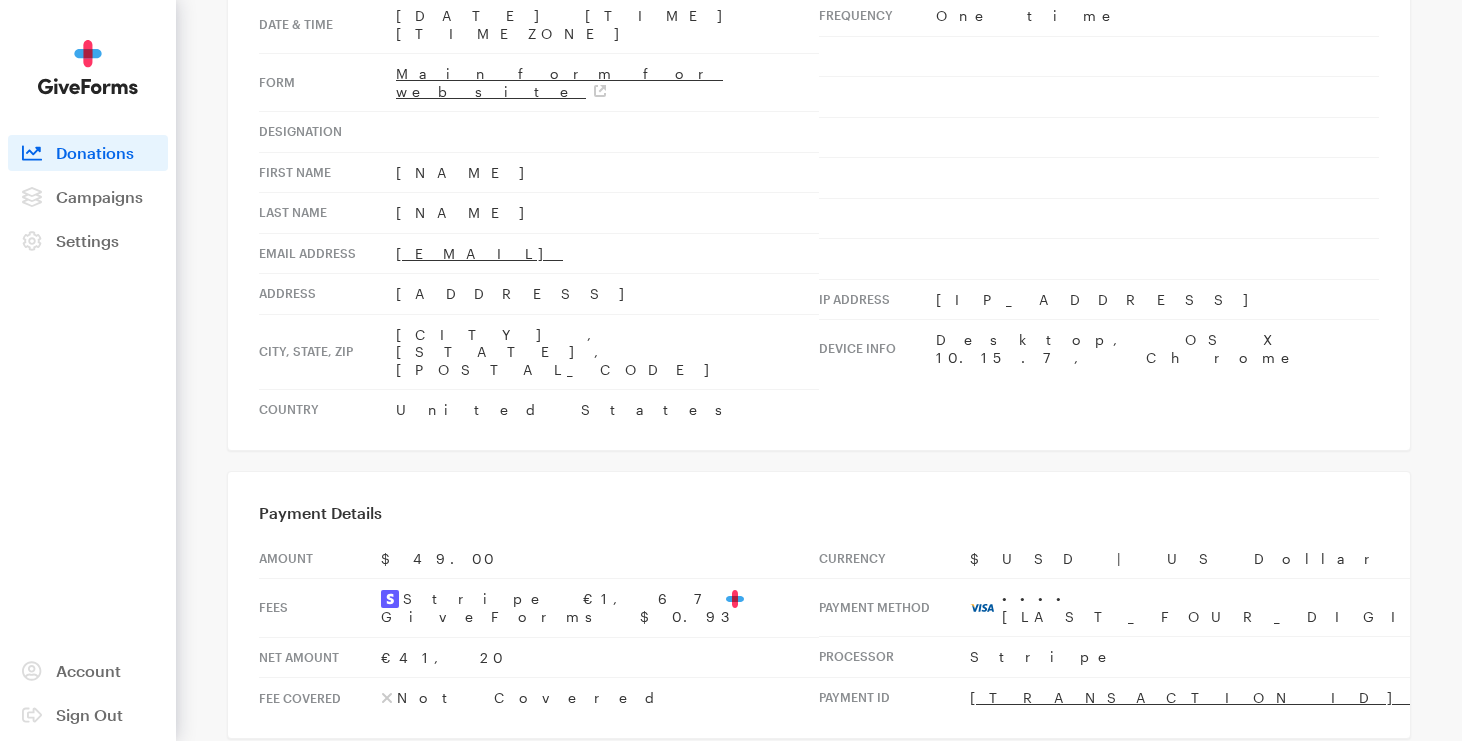 scroll, scrollTop: 244, scrollLeft: 0, axis: vertical 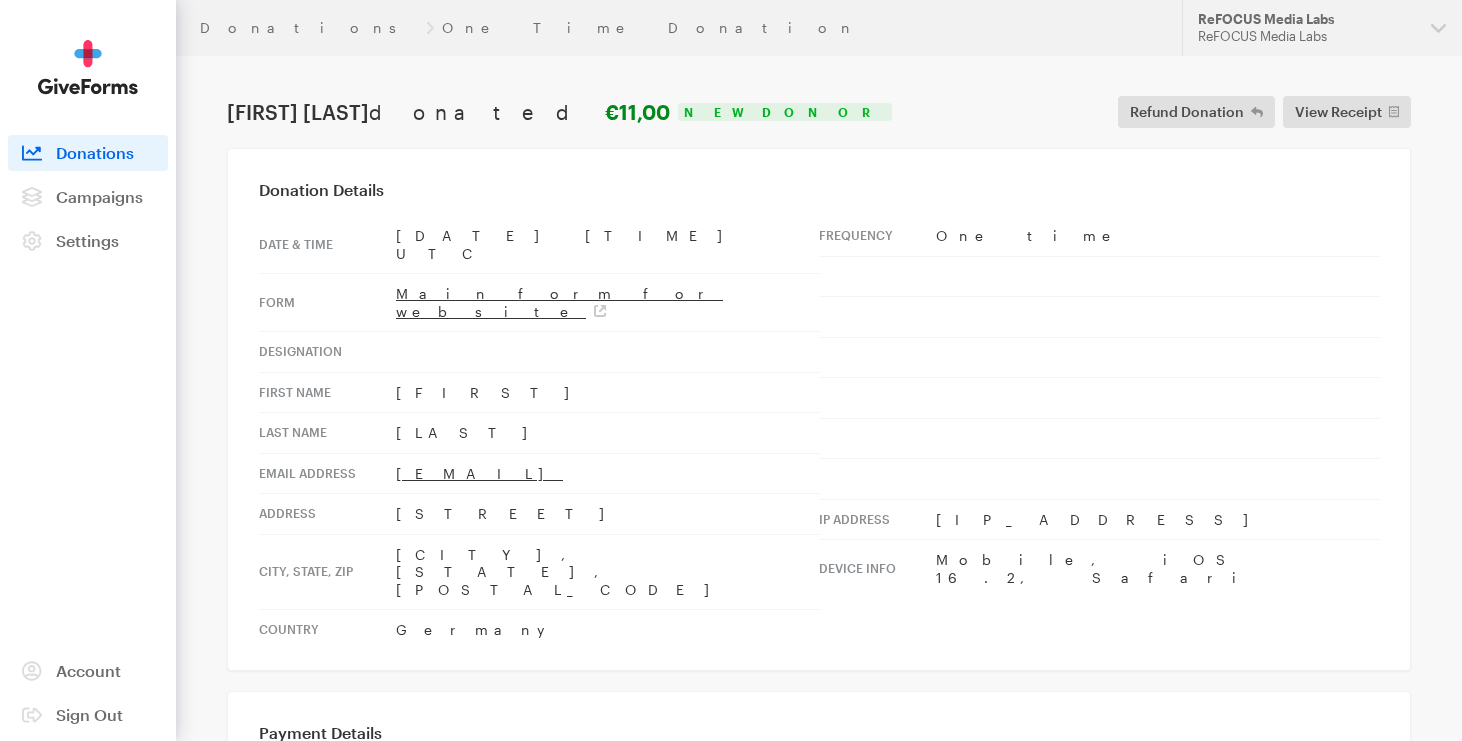 drag, startPoint x: 571, startPoint y: 441, endPoint x: 391, endPoint y: 439, distance: 180.01111 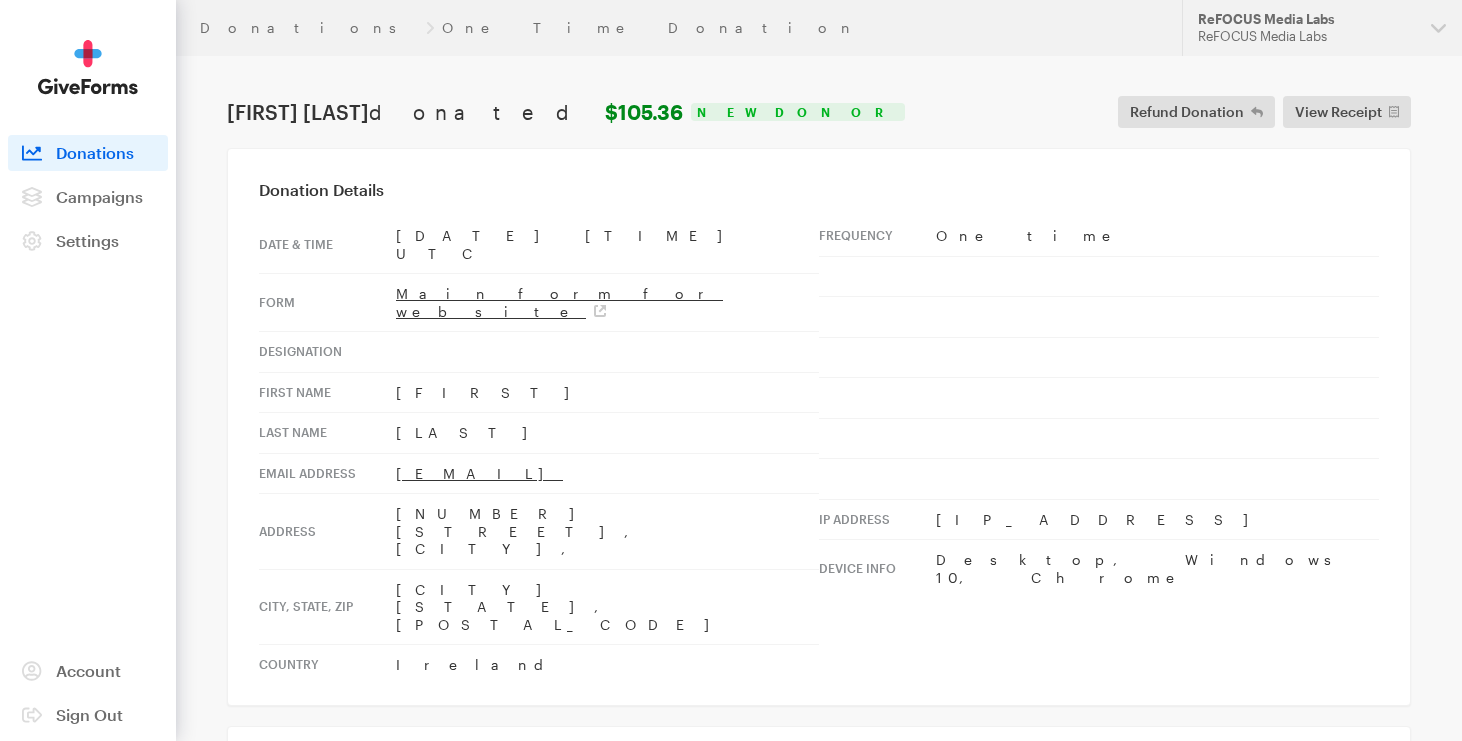 scroll, scrollTop: 0, scrollLeft: 0, axis: both 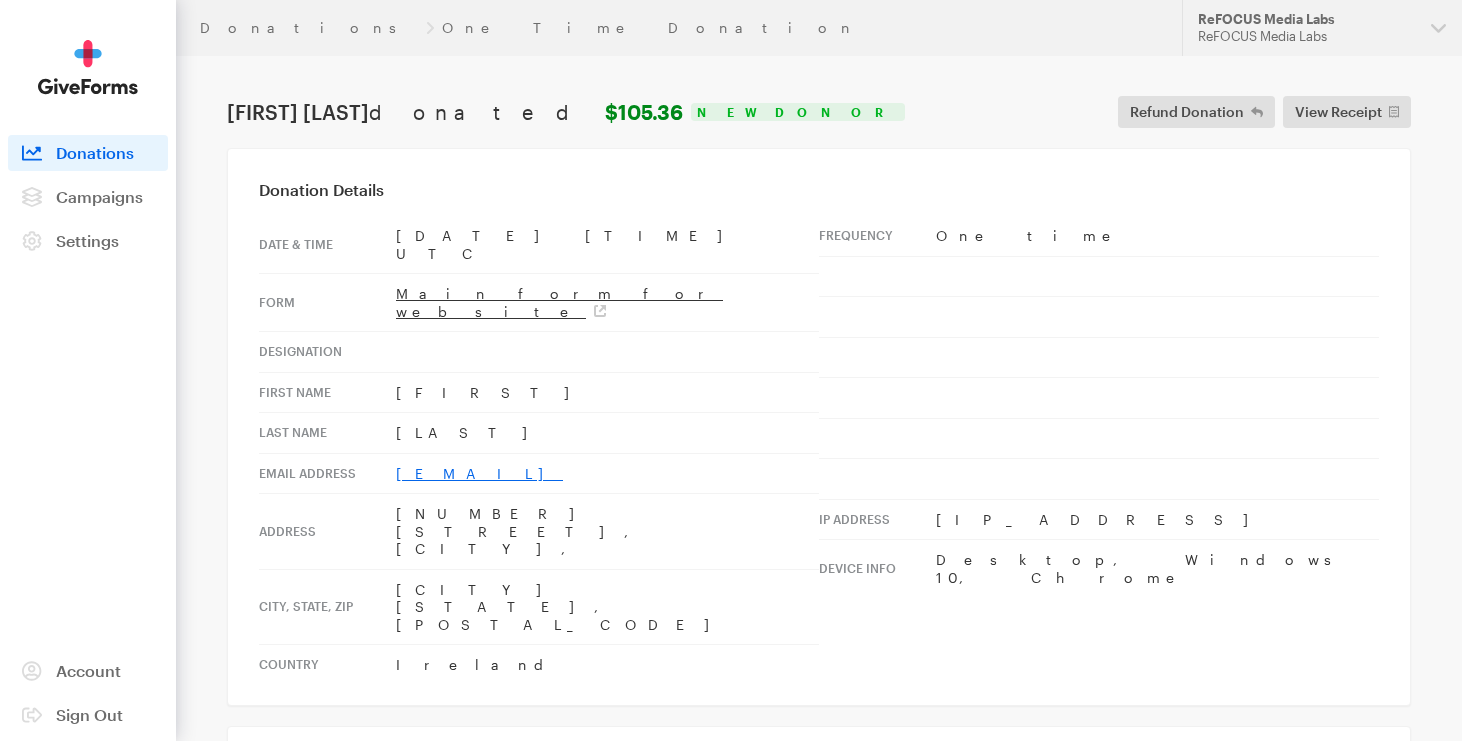 drag, startPoint x: 560, startPoint y: 437, endPoint x: 394, endPoint y: 438, distance: 166.003 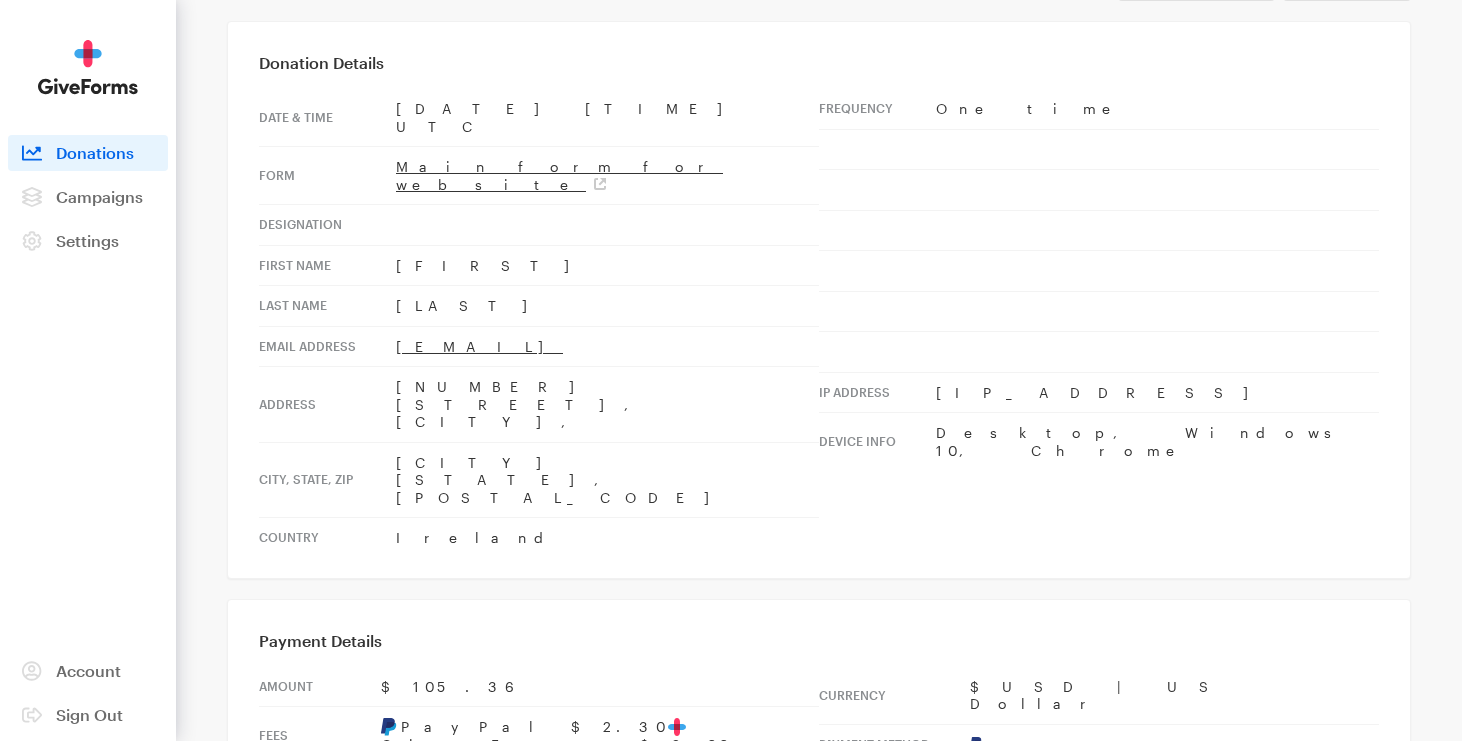 scroll, scrollTop: 120, scrollLeft: 0, axis: vertical 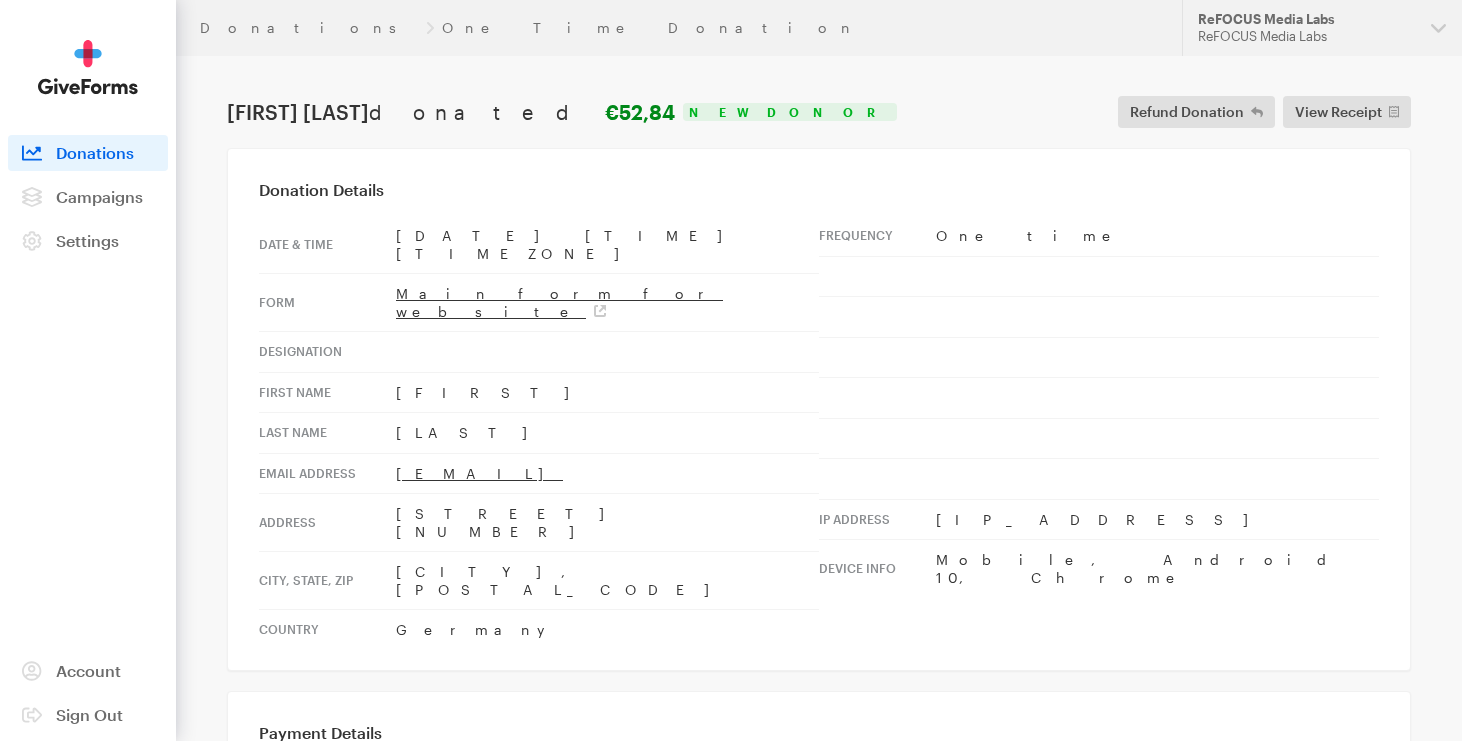 drag, startPoint x: 587, startPoint y: 441, endPoint x: 391, endPoint y: 441, distance: 196 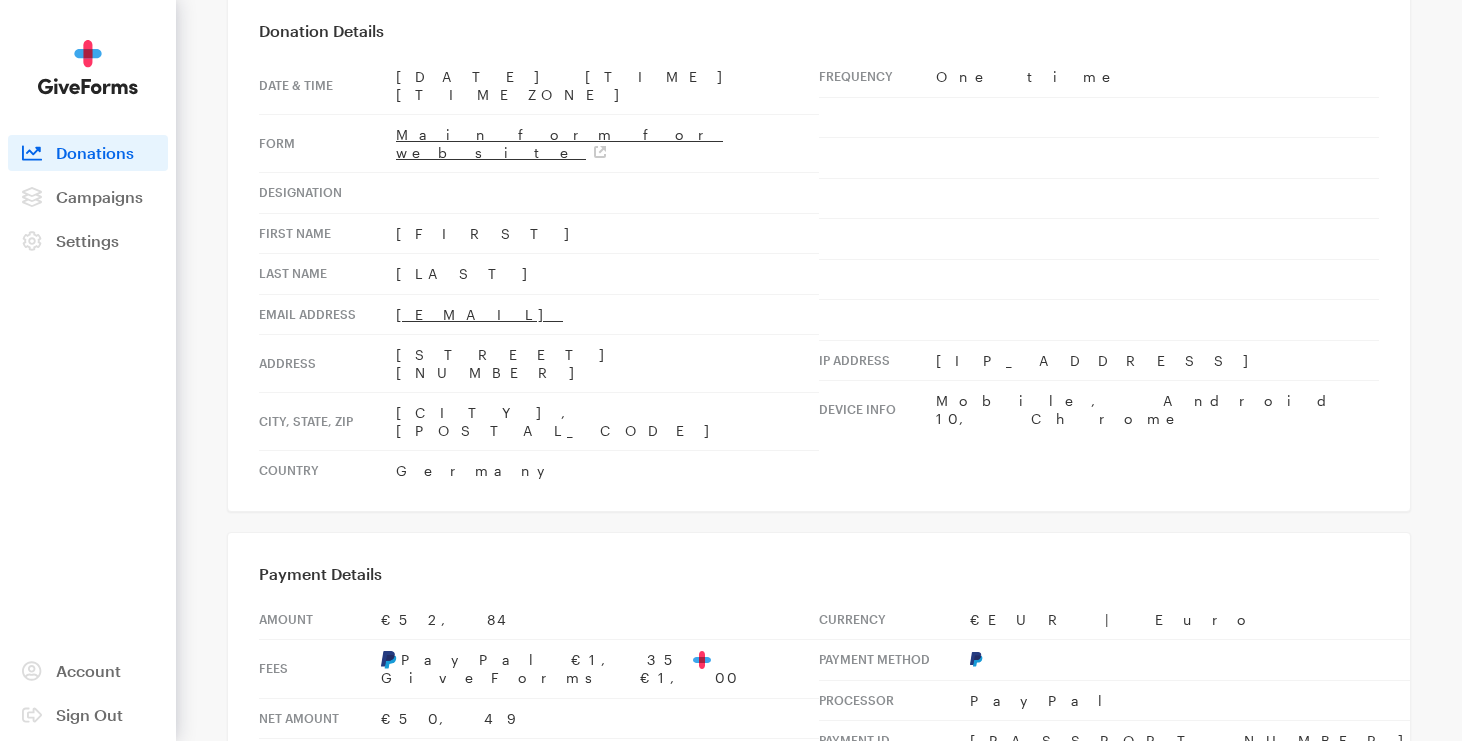 scroll, scrollTop: 160, scrollLeft: 0, axis: vertical 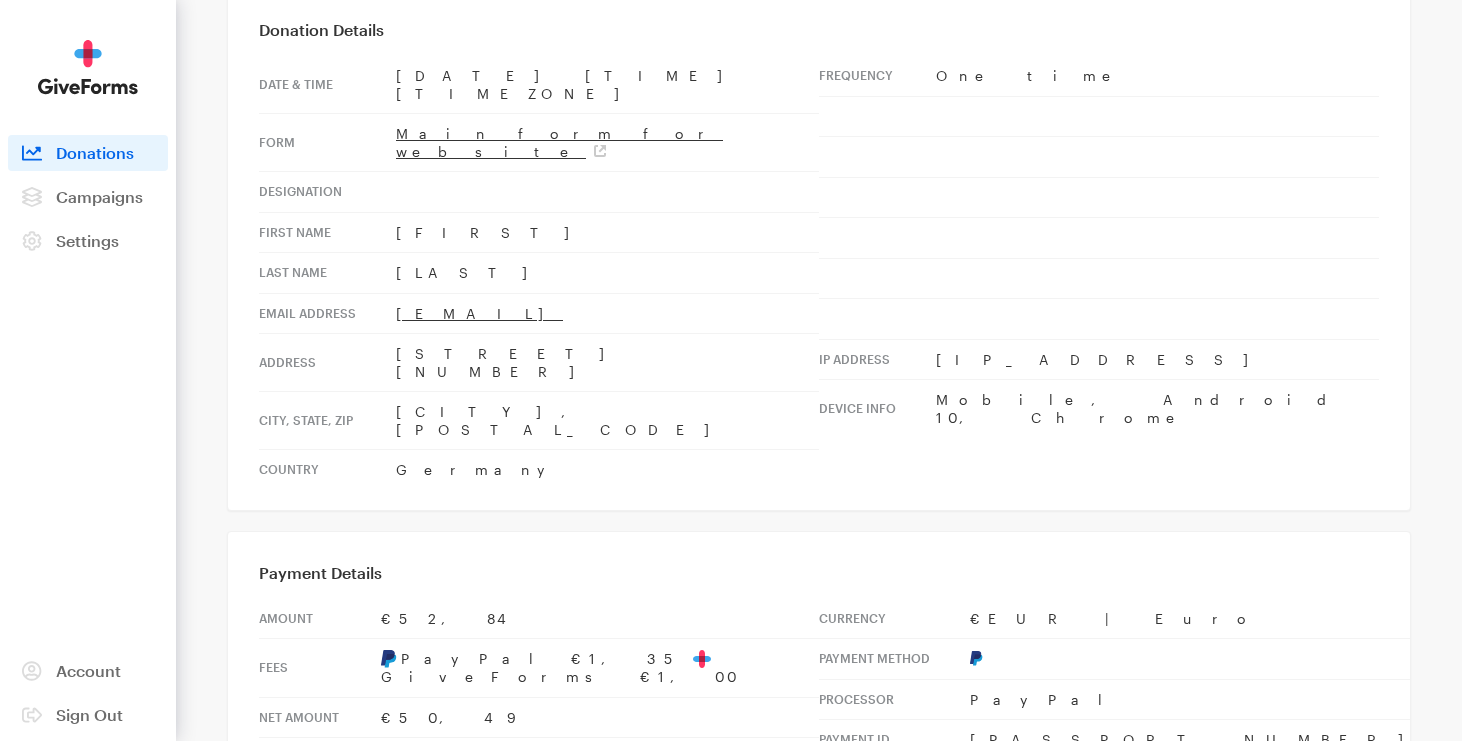 drag, startPoint x: 475, startPoint y: 240, endPoint x: 373, endPoint y: 237, distance: 102.044106 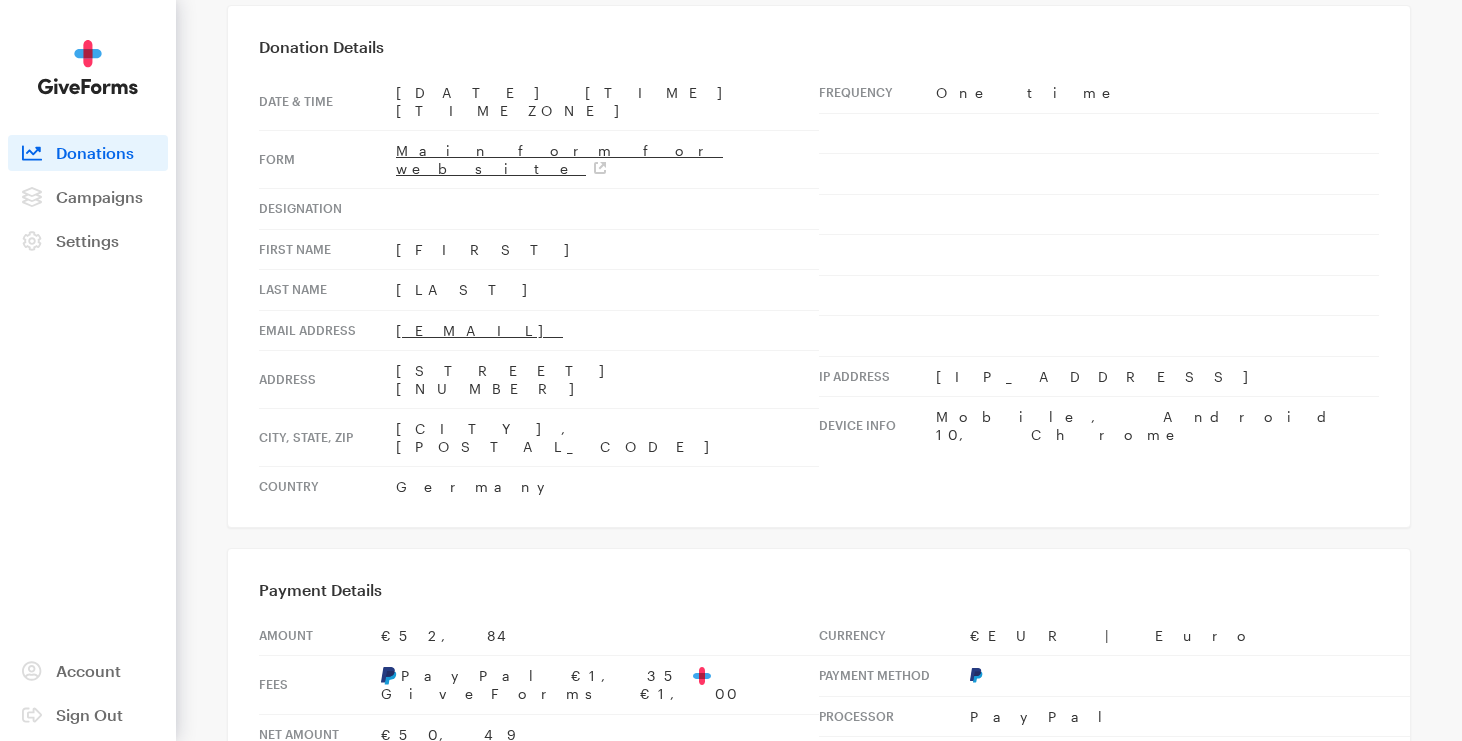 scroll, scrollTop: 0, scrollLeft: 0, axis: both 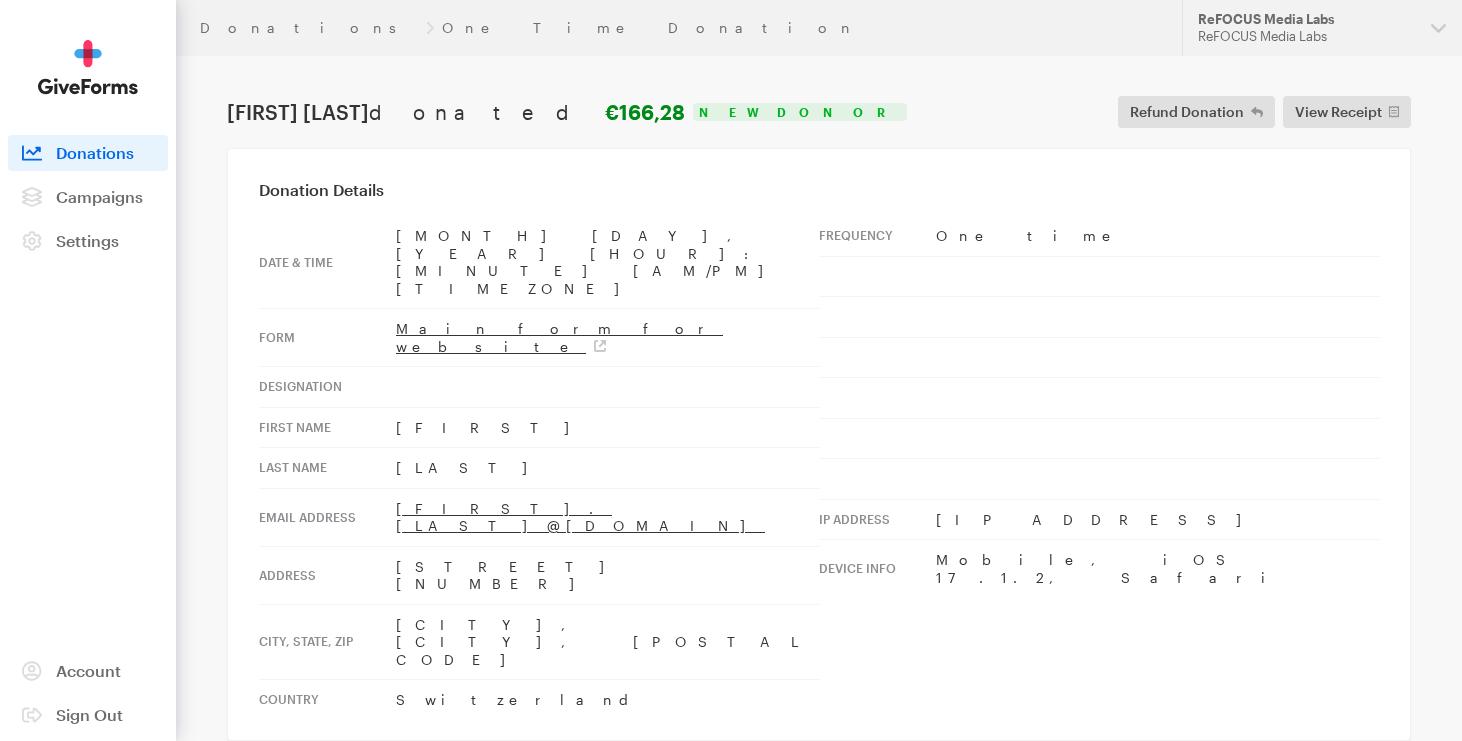 drag, startPoint x: 604, startPoint y: 435, endPoint x: 368, endPoint y: 442, distance: 236.10379 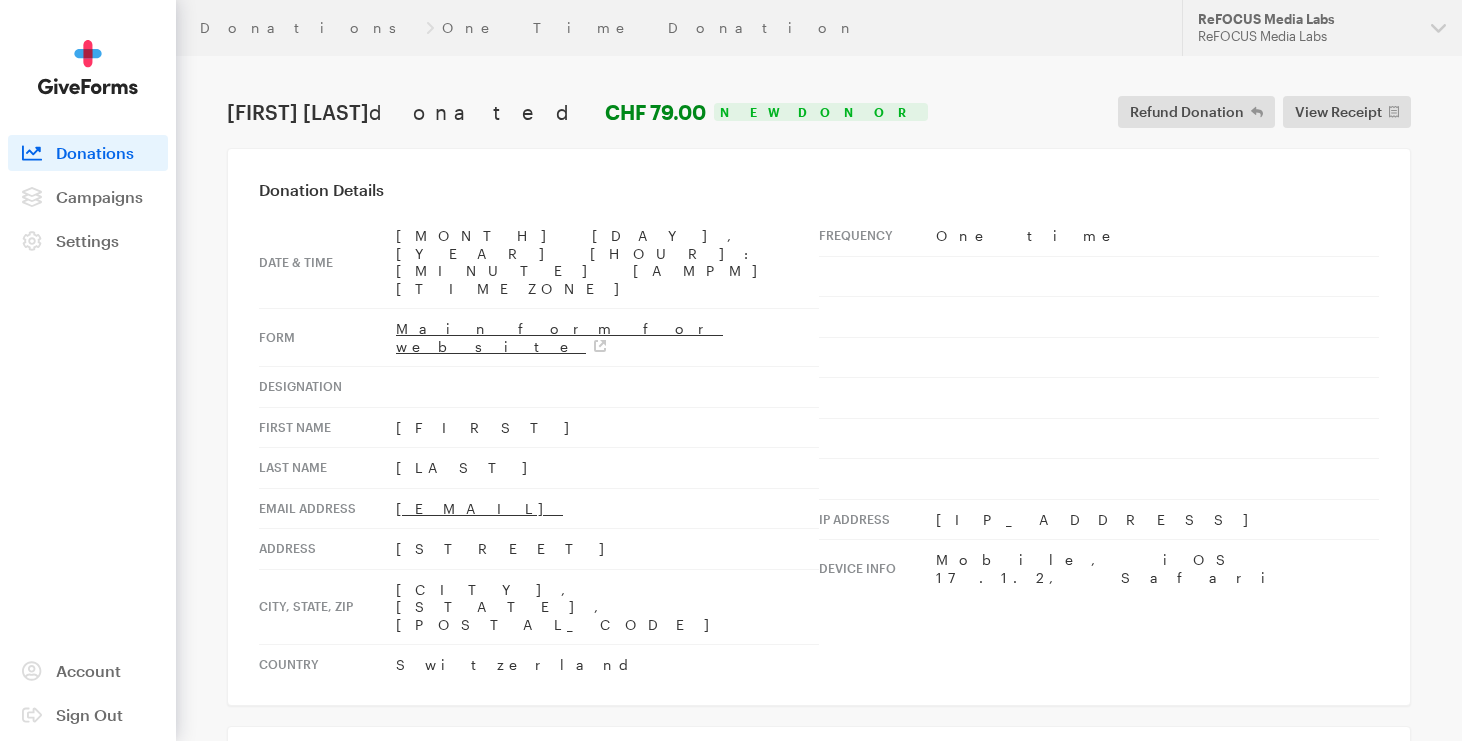 scroll, scrollTop: 0, scrollLeft: 0, axis: both 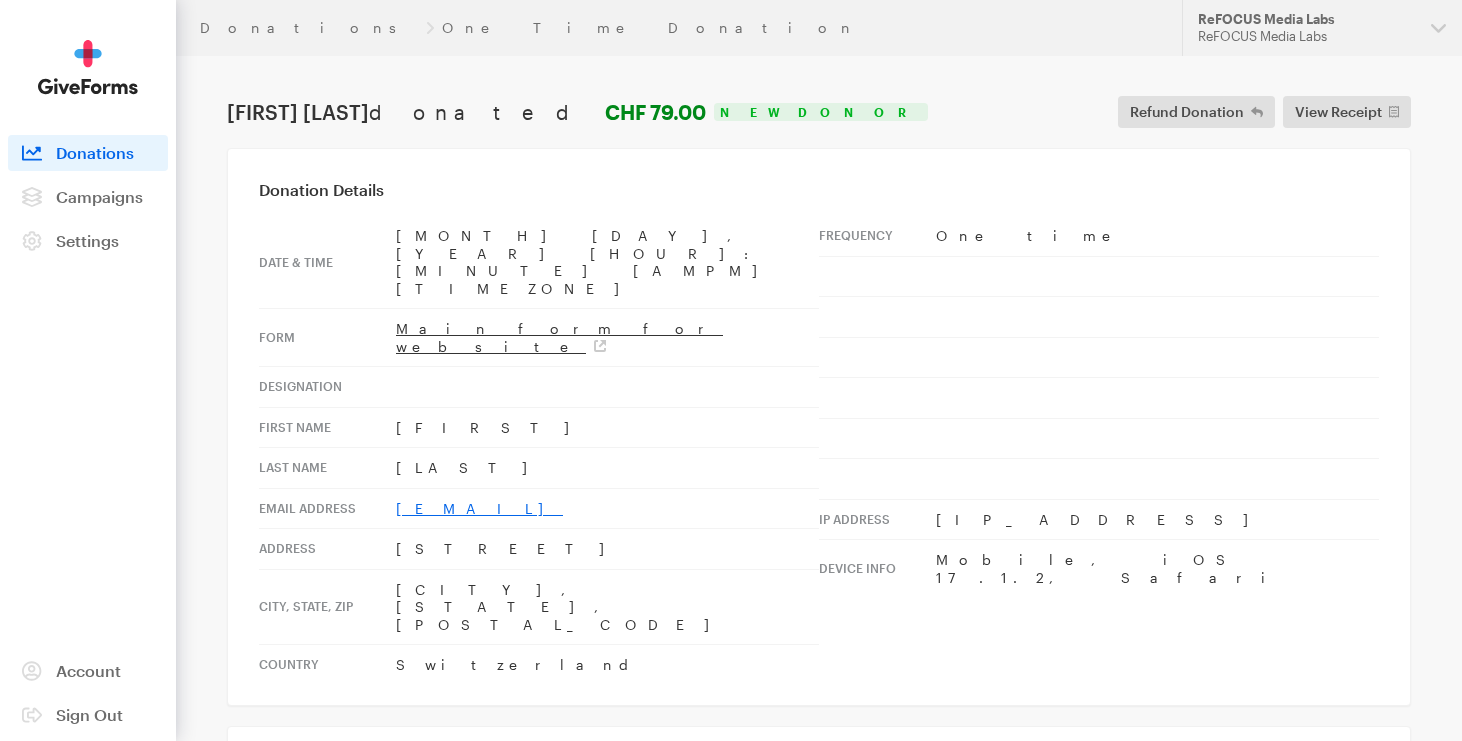 drag, startPoint x: 567, startPoint y: 440, endPoint x: 396, endPoint y: 444, distance: 171.04678 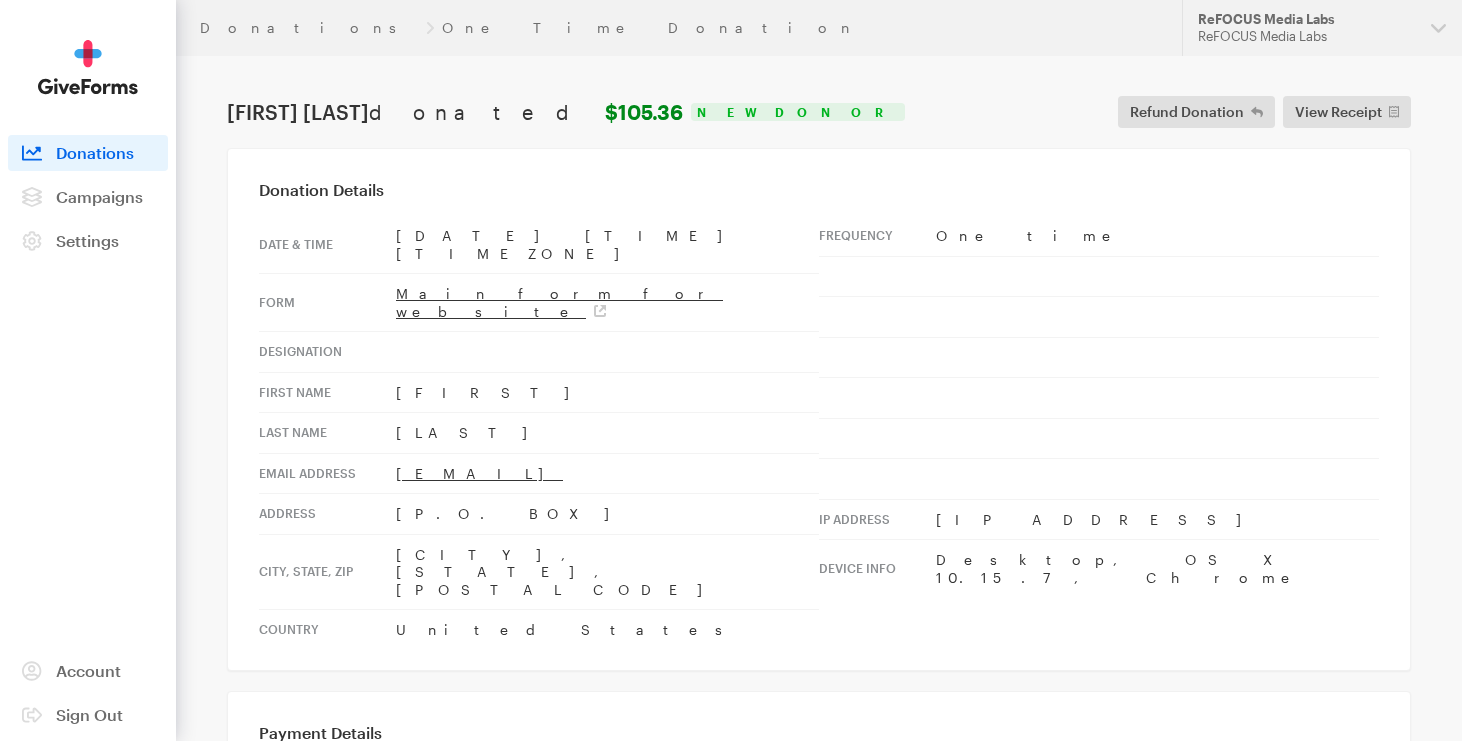 scroll, scrollTop: 0, scrollLeft: 0, axis: both 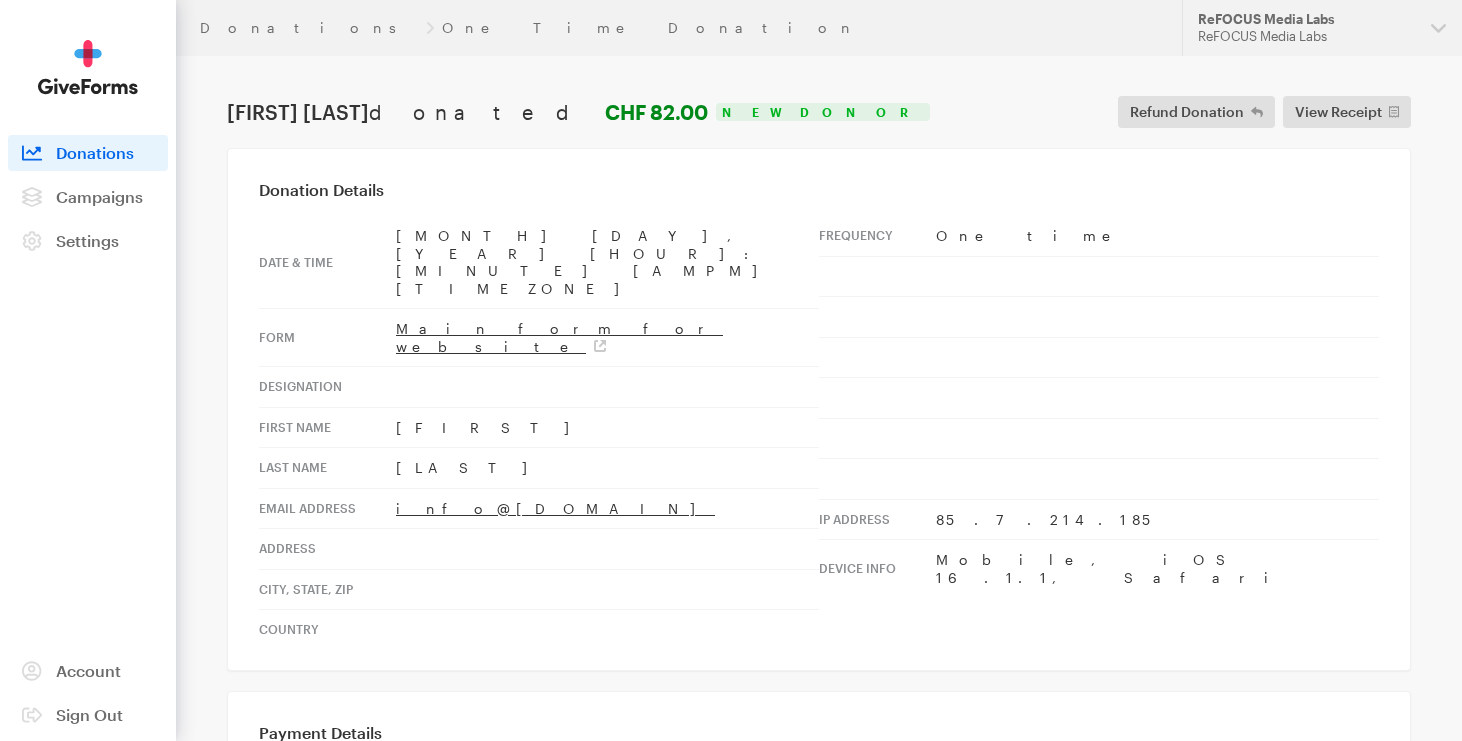drag, startPoint x: 455, startPoint y: 399, endPoint x: 392, endPoint y: 399, distance: 63 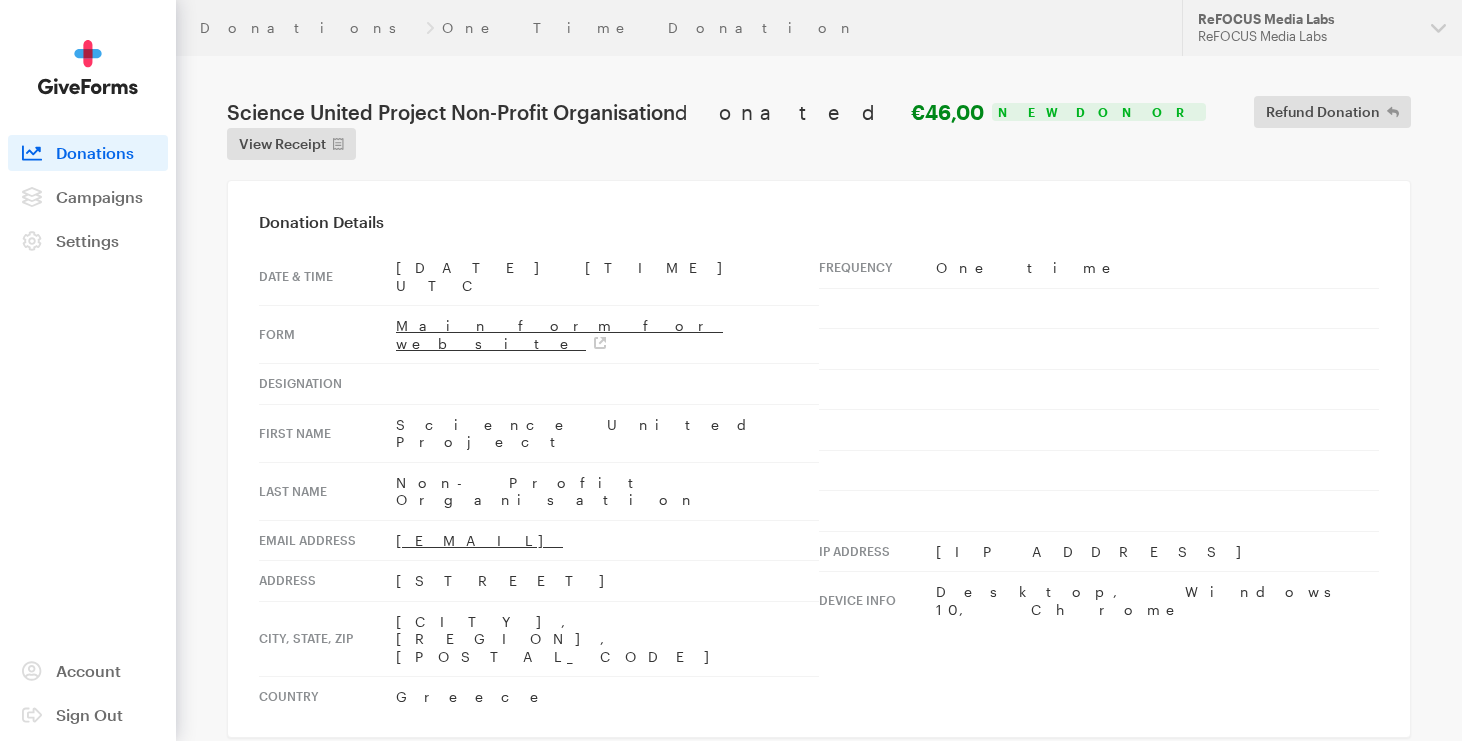 scroll, scrollTop: 0, scrollLeft: 0, axis: both 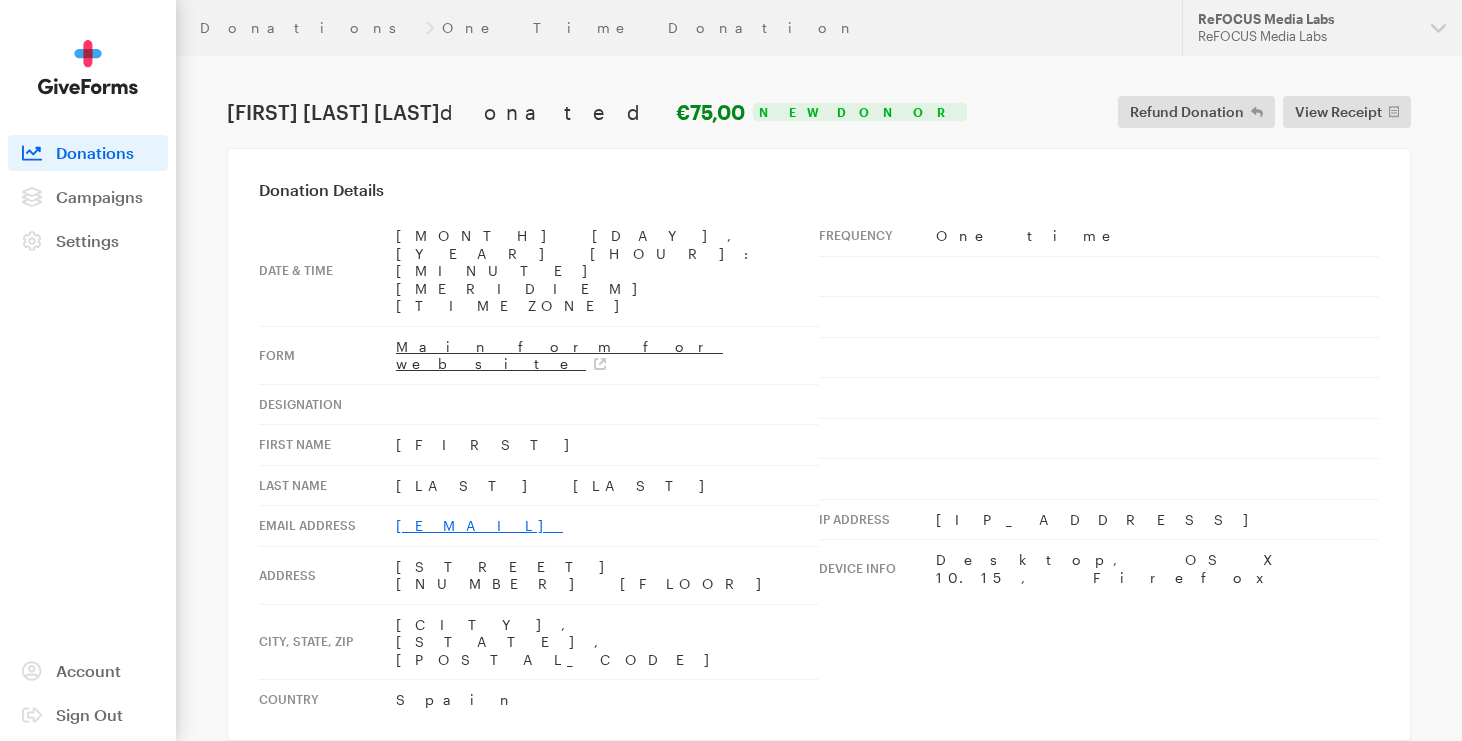 drag, startPoint x: 571, startPoint y: 436, endPoint x: 393, endPoint y: 443, distance: 178.13759 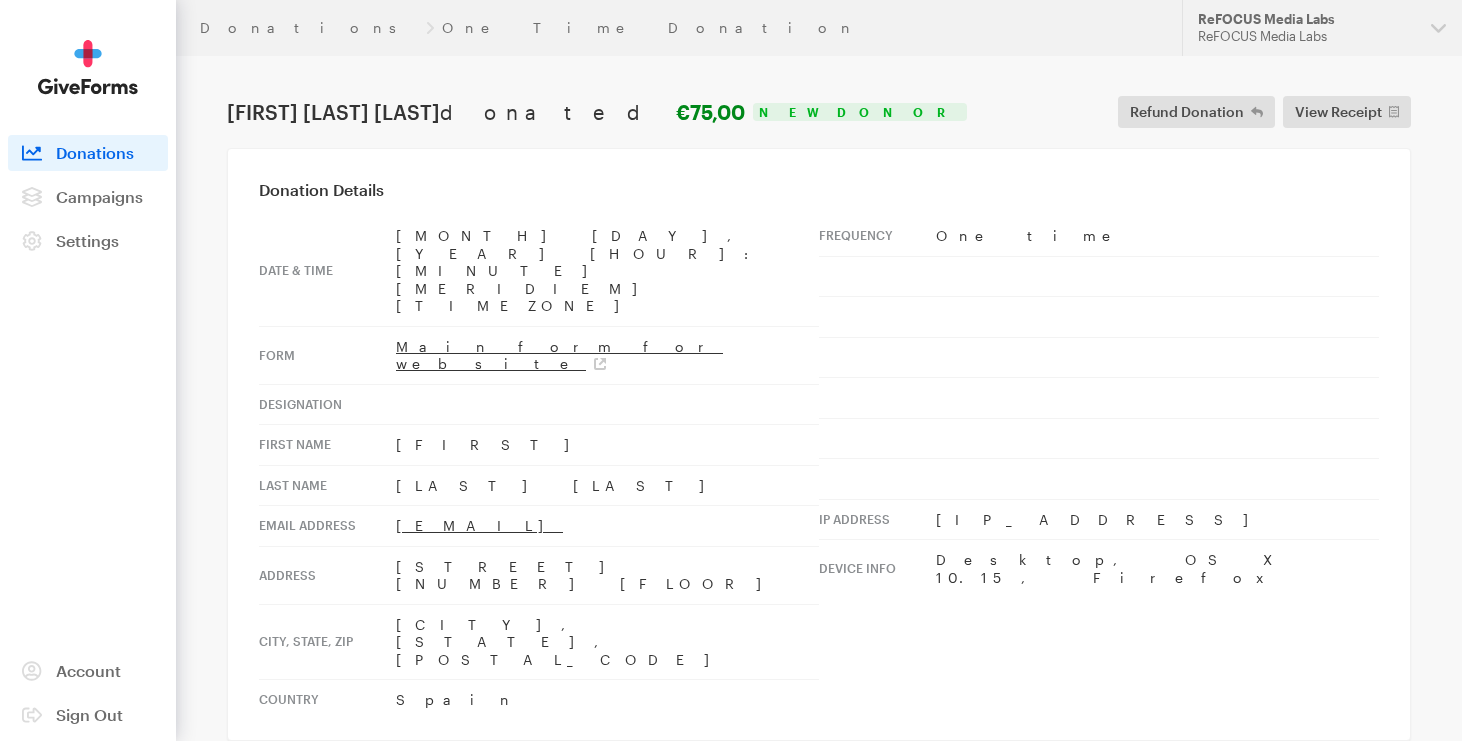 drag, startPoint x: 448, startPoint y: 359, endPoint x: 398, endPoint y: 360, distance: 50.01 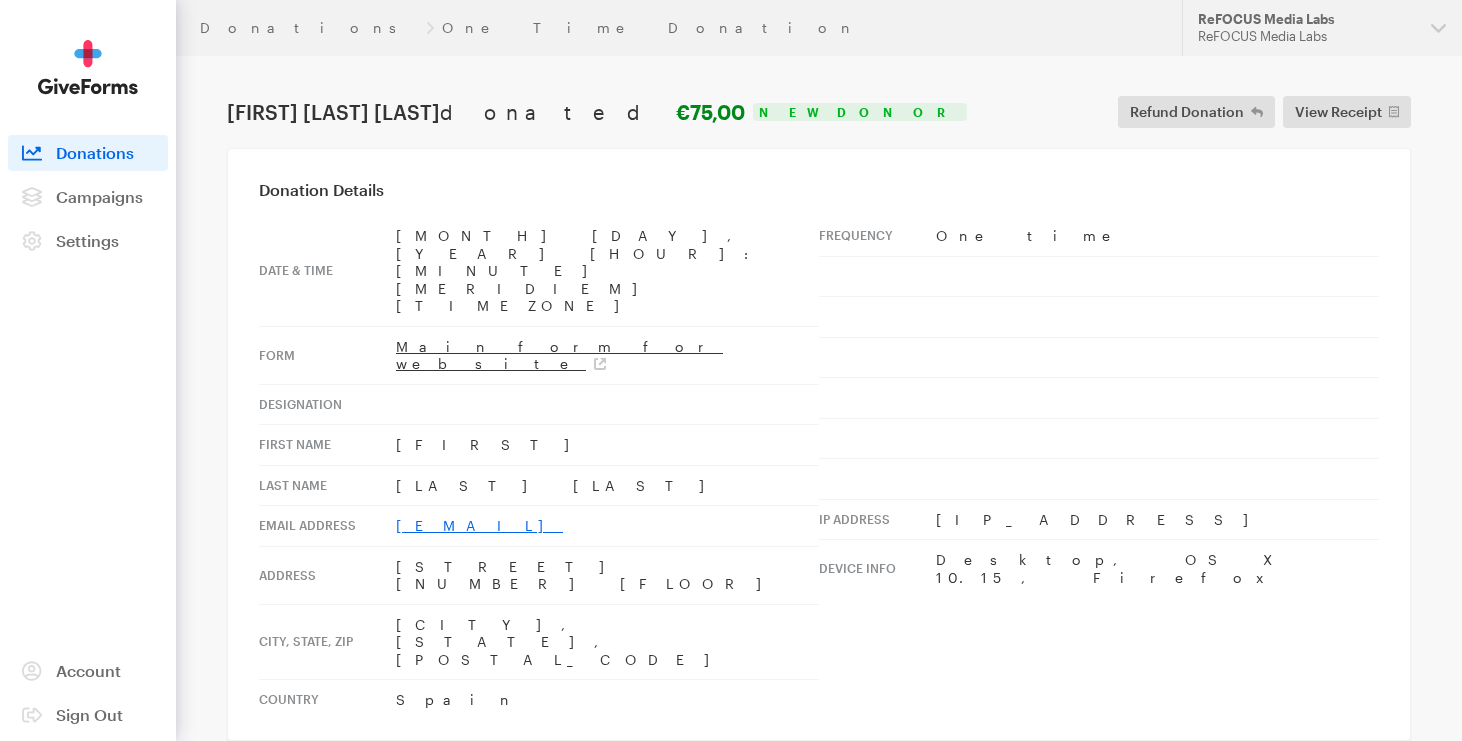 drag, startPoint x: 572, startPoint y: 443, endPoint x: 396, endPoint y: 441, distance: 176.01137 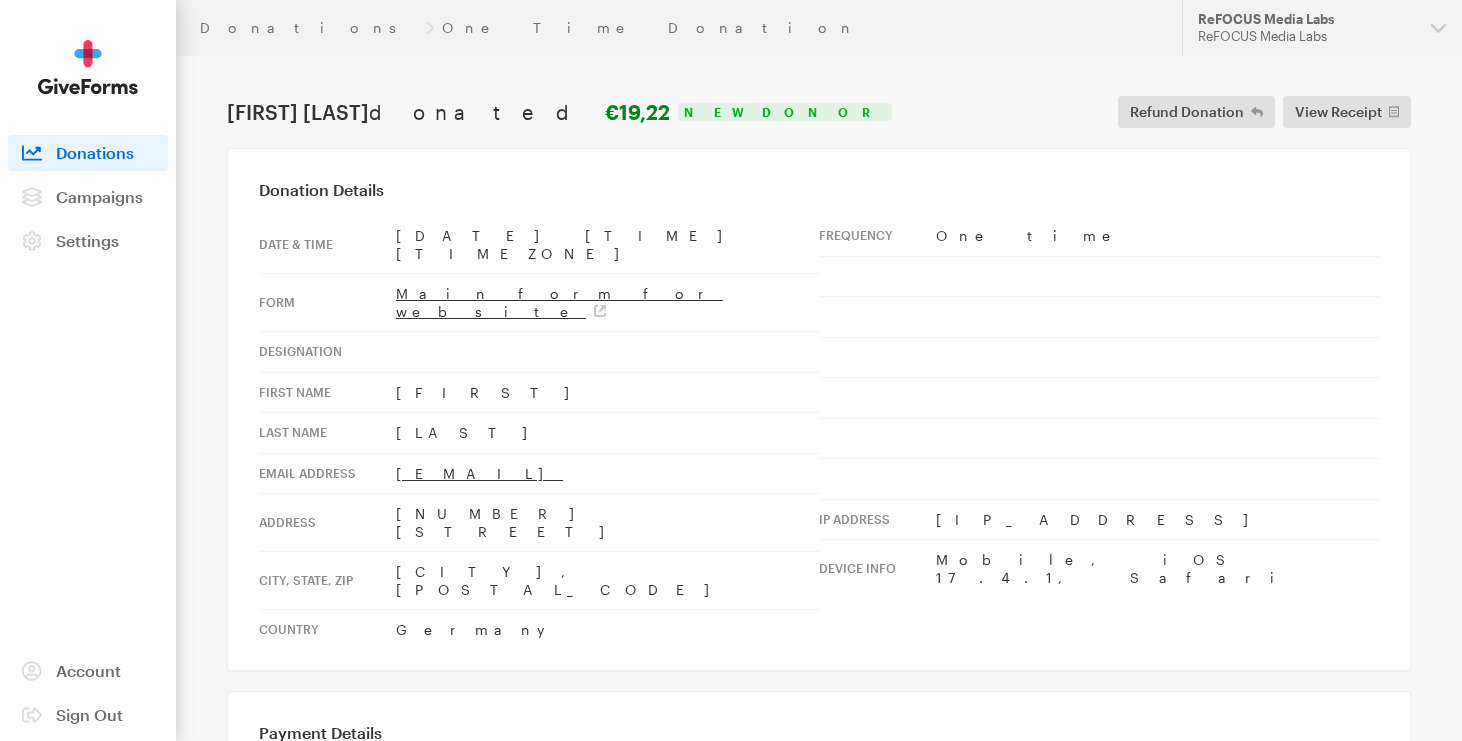 scroll, scrollTop: 0, scrollLeft: 0, axis: both 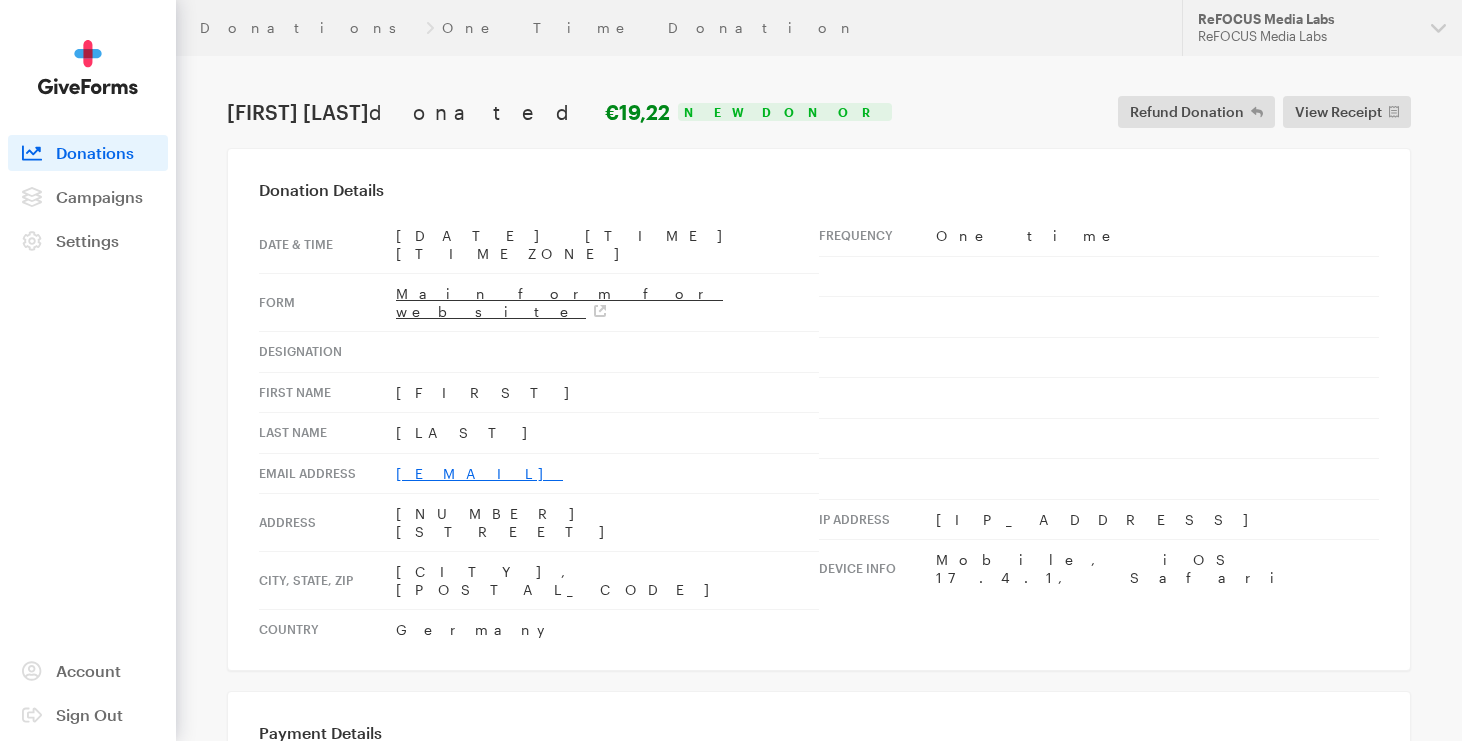 drag, startPoint x: 571, startPoint y: 448, endPoint x: 406, endPoint y: 445, distance: 165.02727 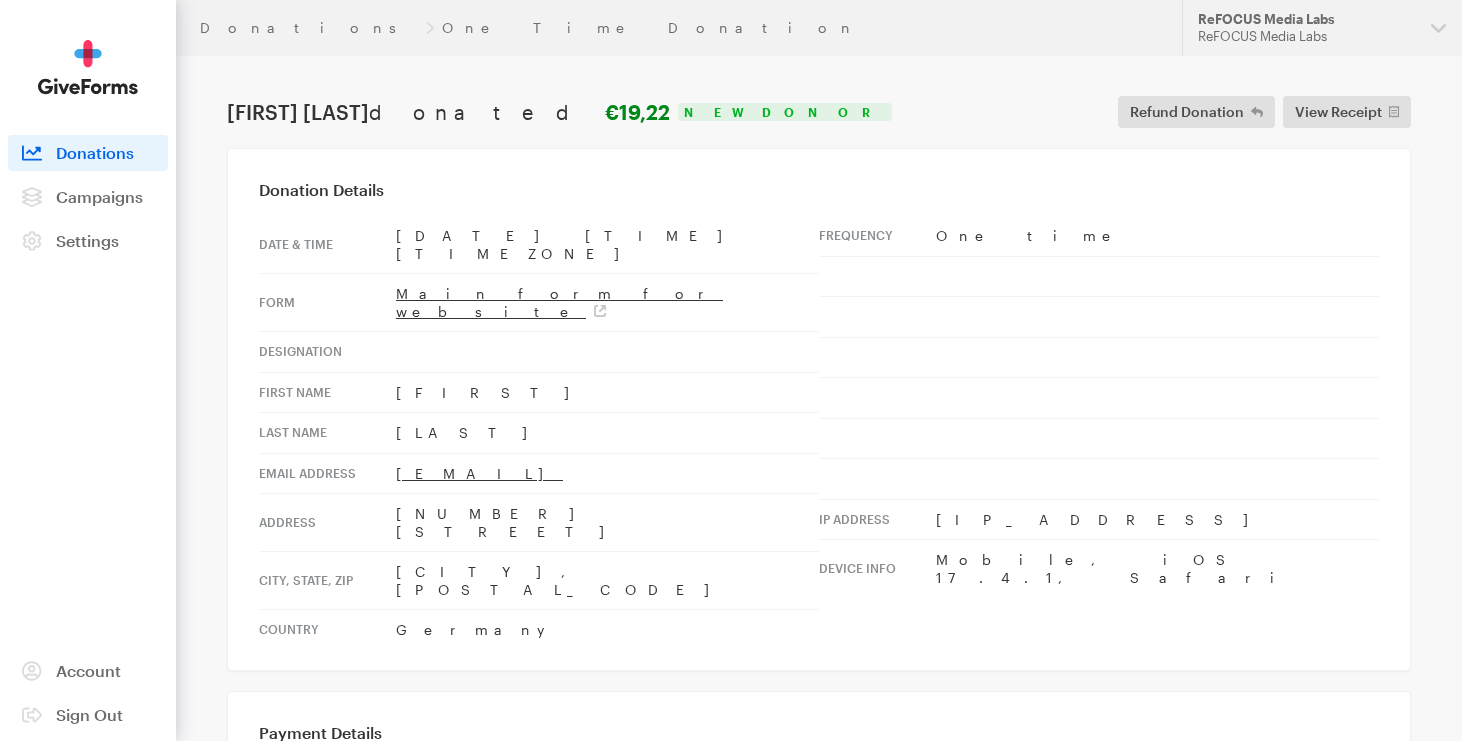 click on "[EMAIL]" at bounding box center (607, 473) 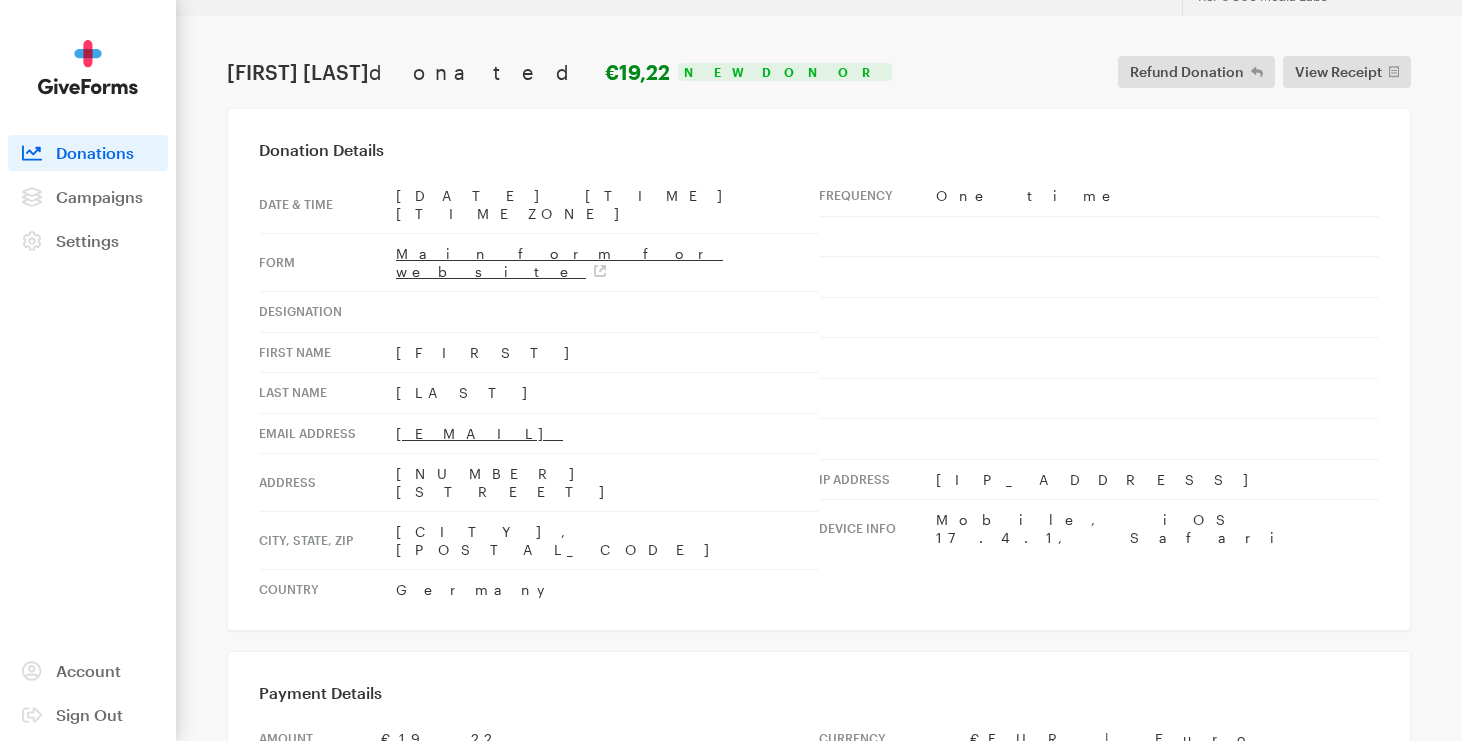 scroll, scrollTop: 41, scrollLeft: 0, axis: vertical 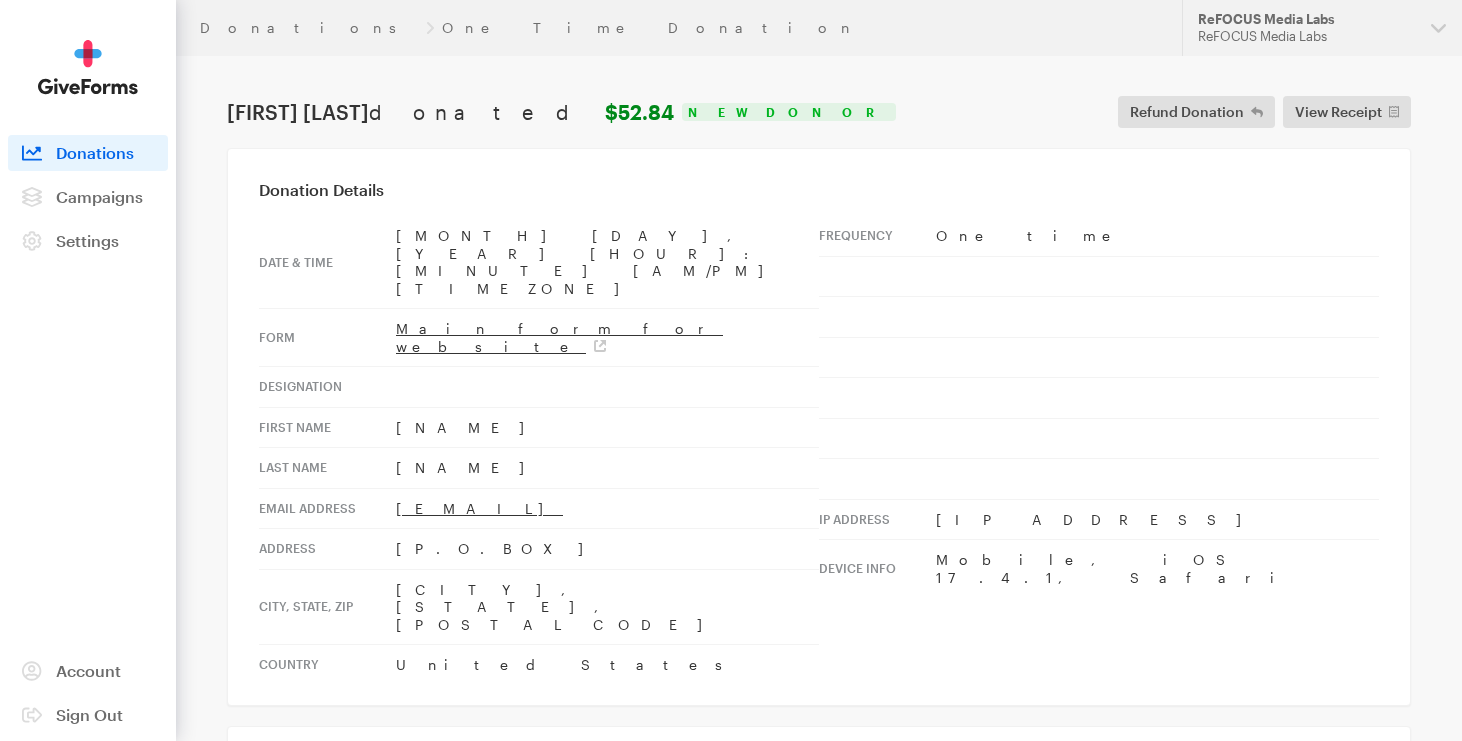 drag, startPoint x: 616, startPoint y: 439, endPoint x: 381, endPoint y: 440, distance: 235.00212 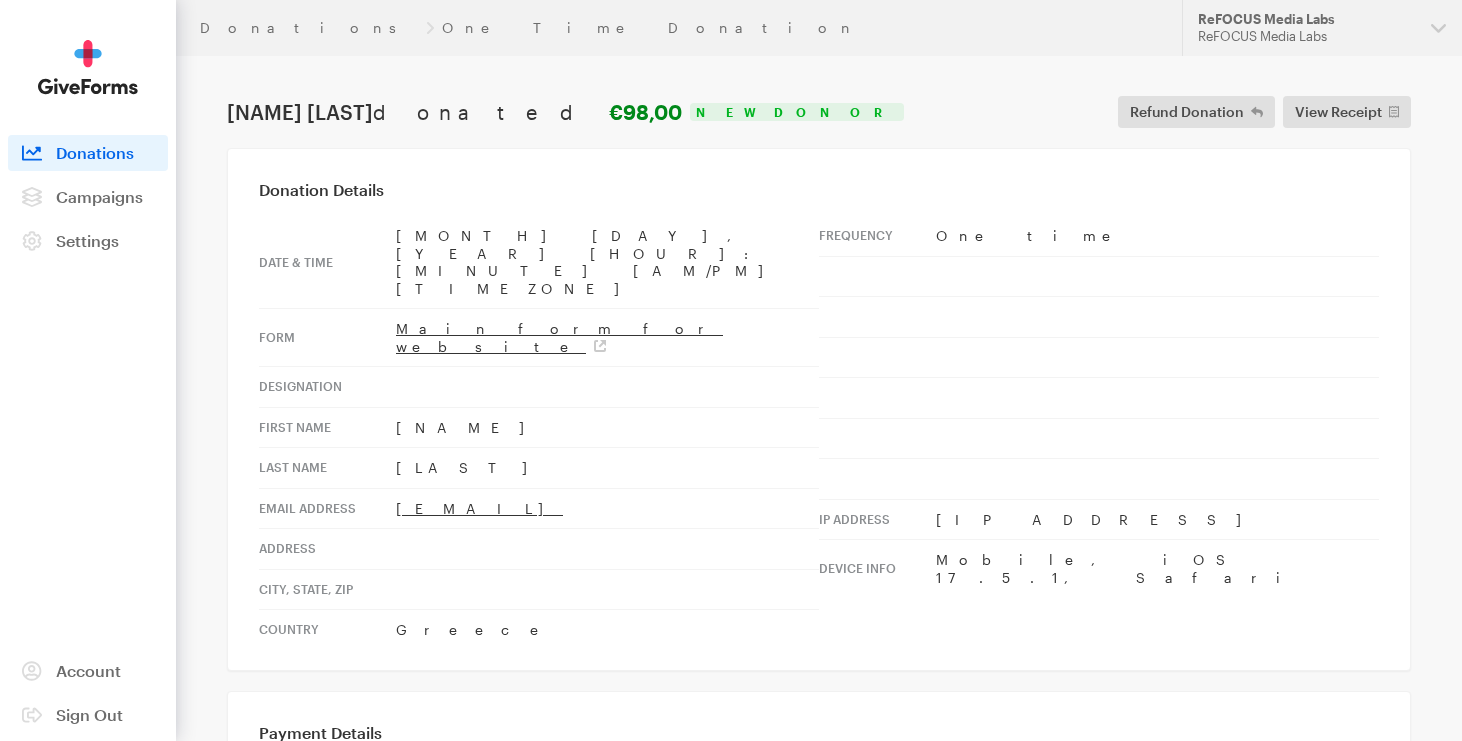 scroll, scrollTop: 0, scrollLeft: 0, axis: both 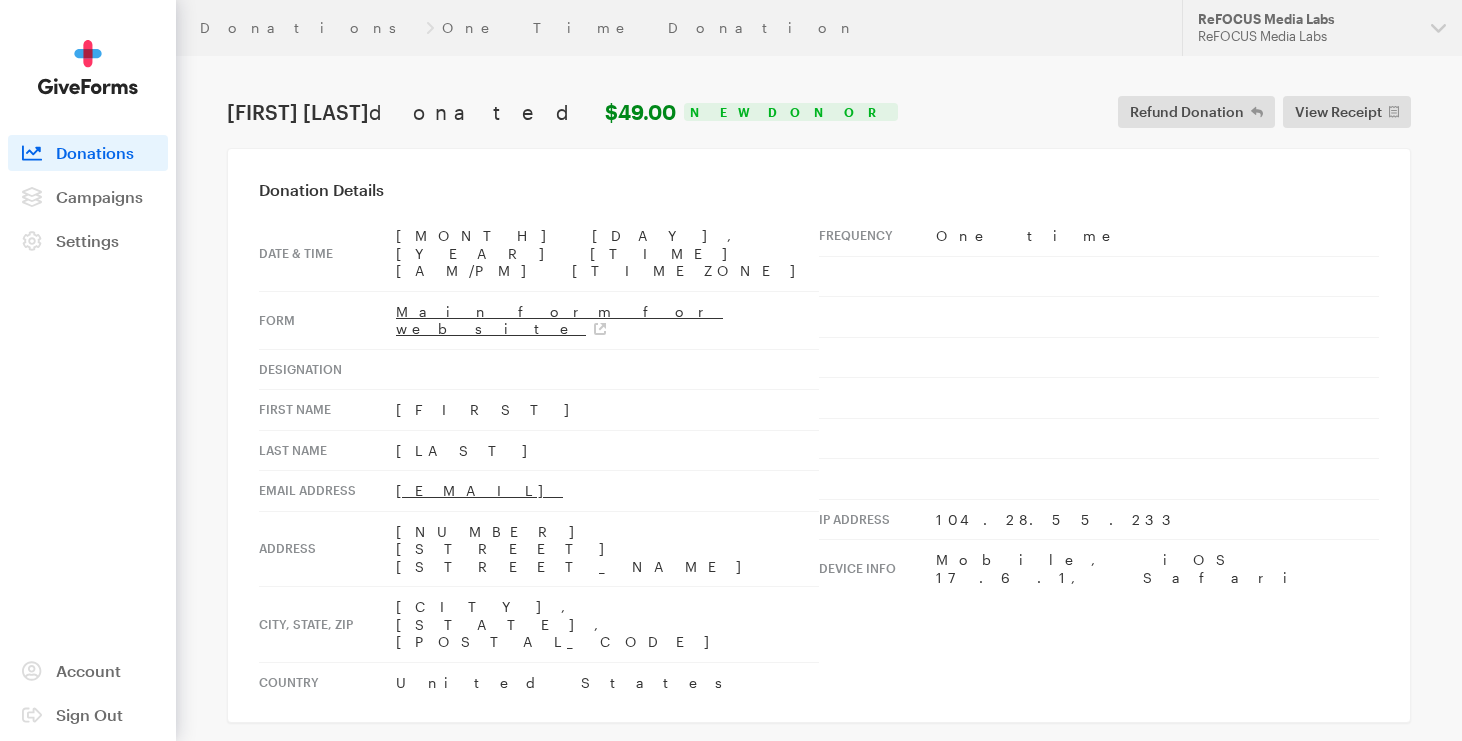 drag, startPoint x: 461, startPoint y: 358, endPoint x: 368, endPoint y: 359, distance: 93.00538 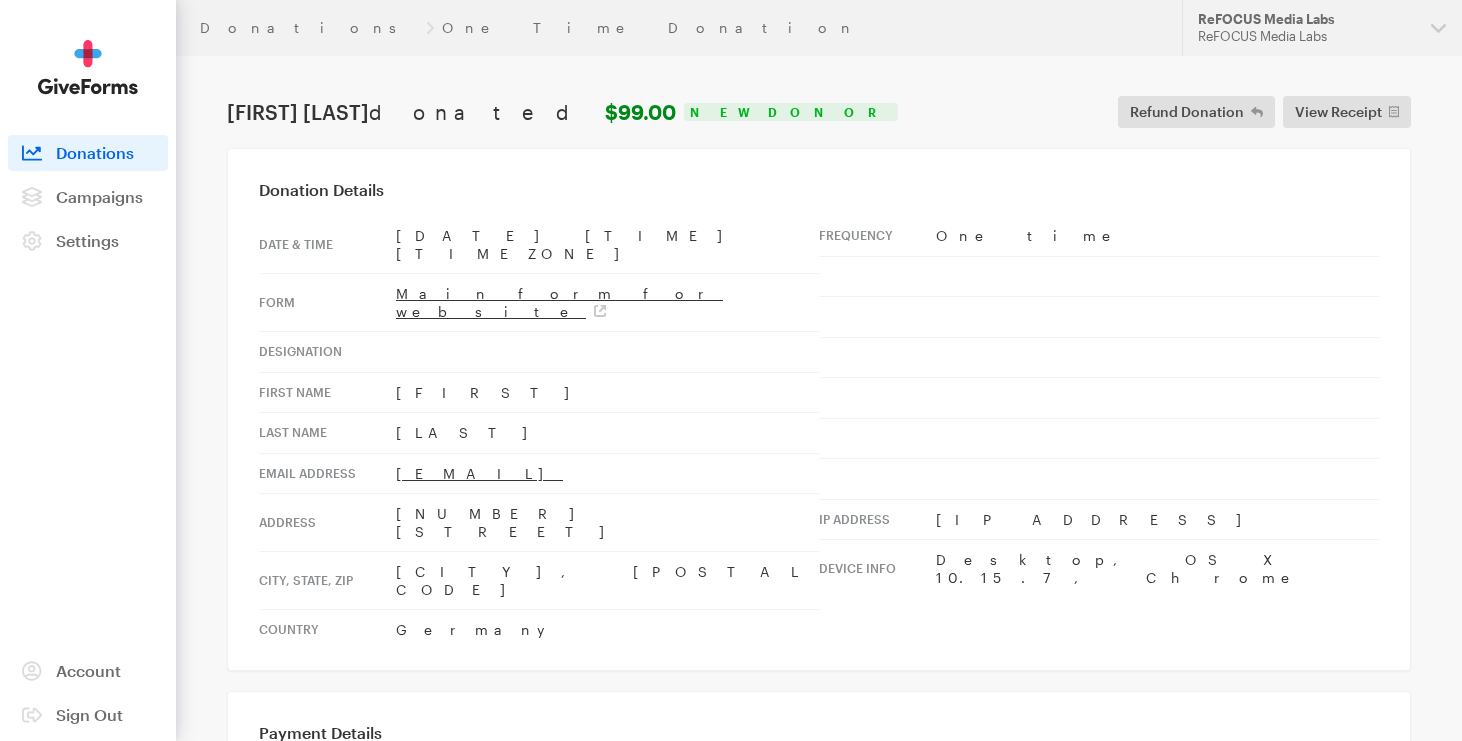 scroll, scrollTop: 0, scrollLeft: 0, axis: both 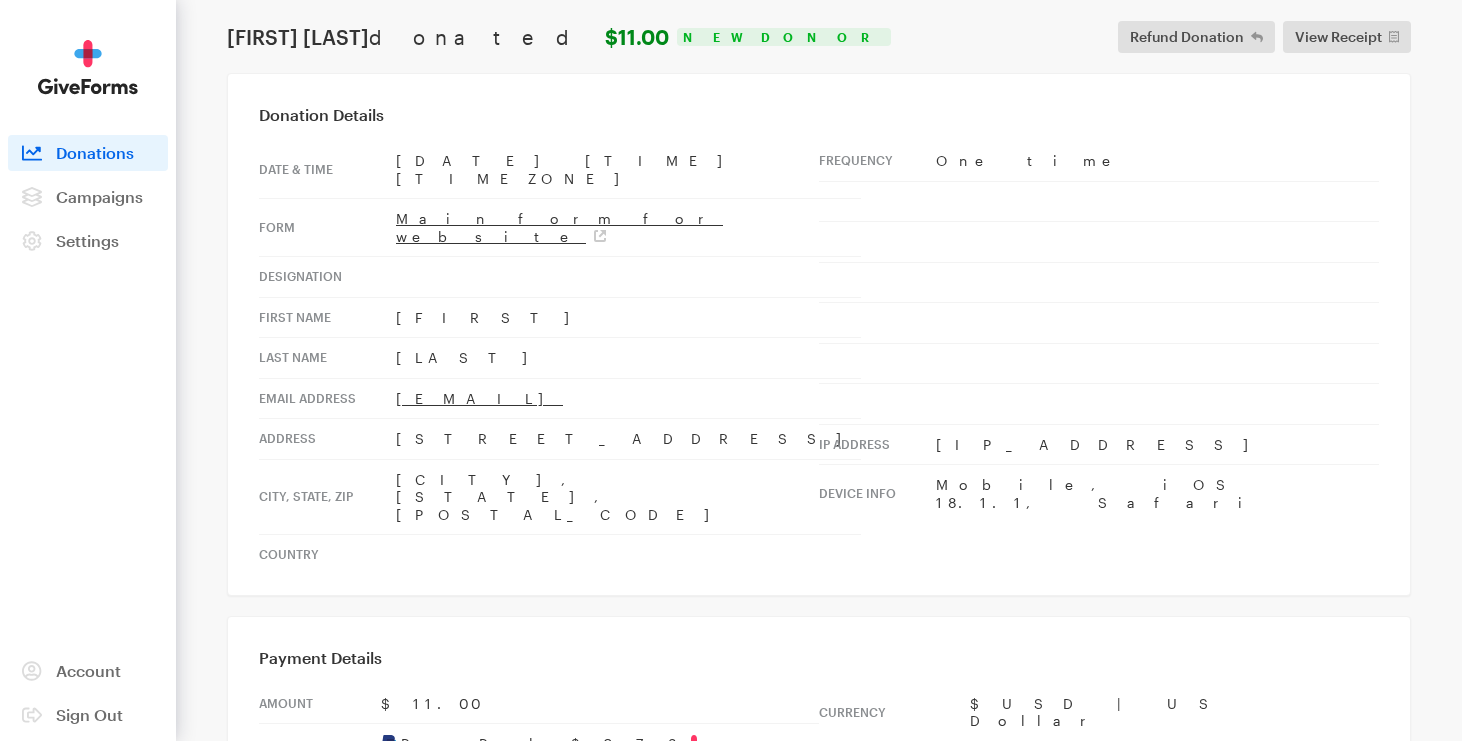 drag, startPoint x: 602, startPoint y: 361, endPoint x: 387, endPoint y: 369, distance: 215.14879 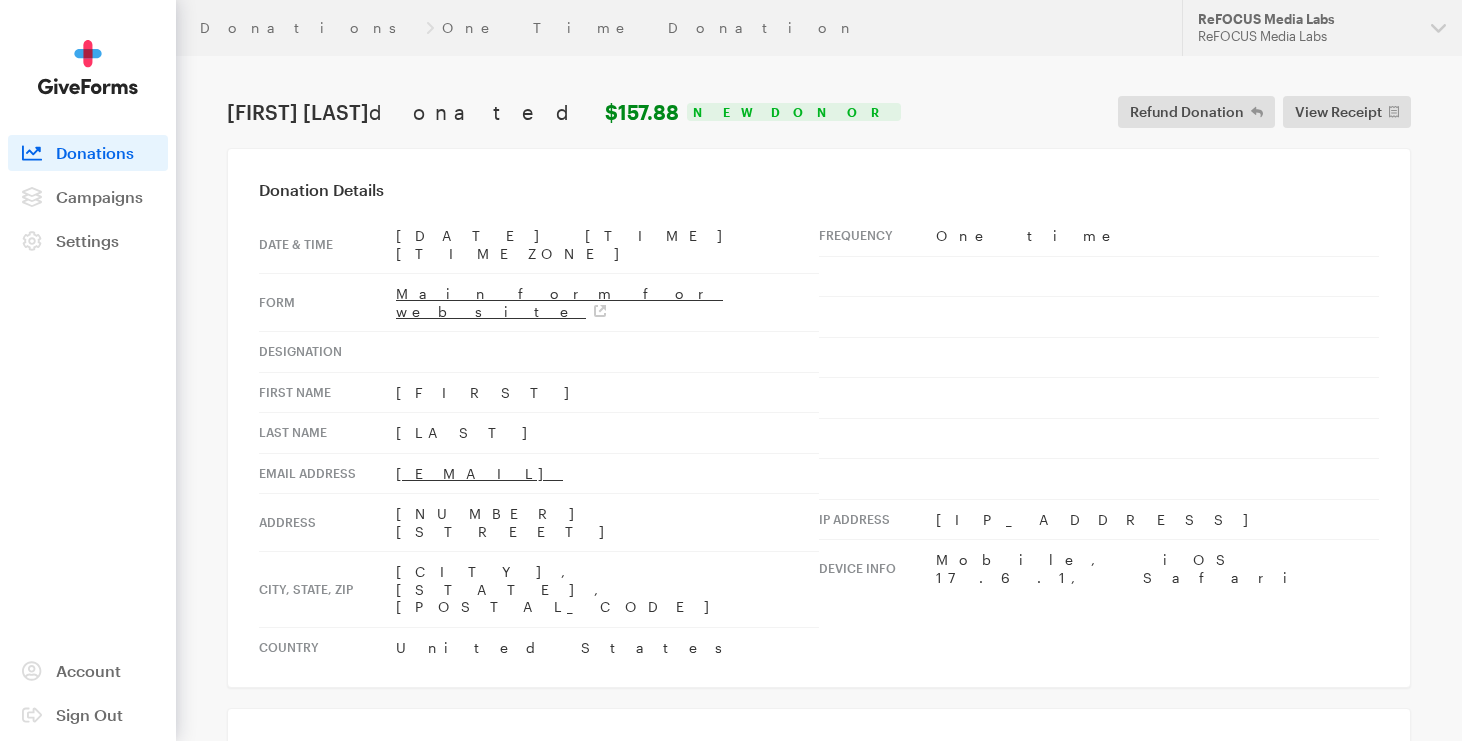 scroll, scrollTop: 0, scrollLeft: 0, axis: both 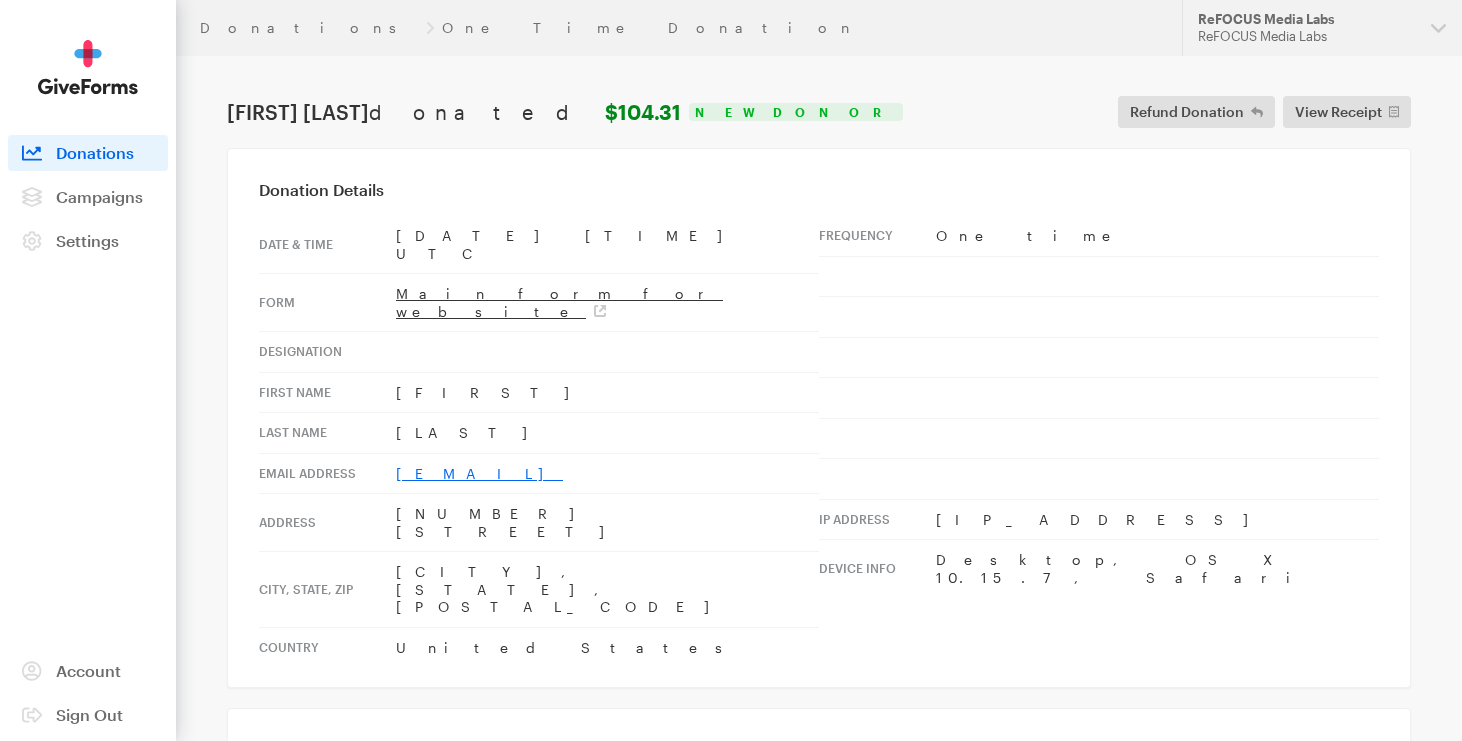 drag, startPoint x: 578, startPoint y: 440, endPoint x: 396, endPoint y: 444, distance: 182.04395 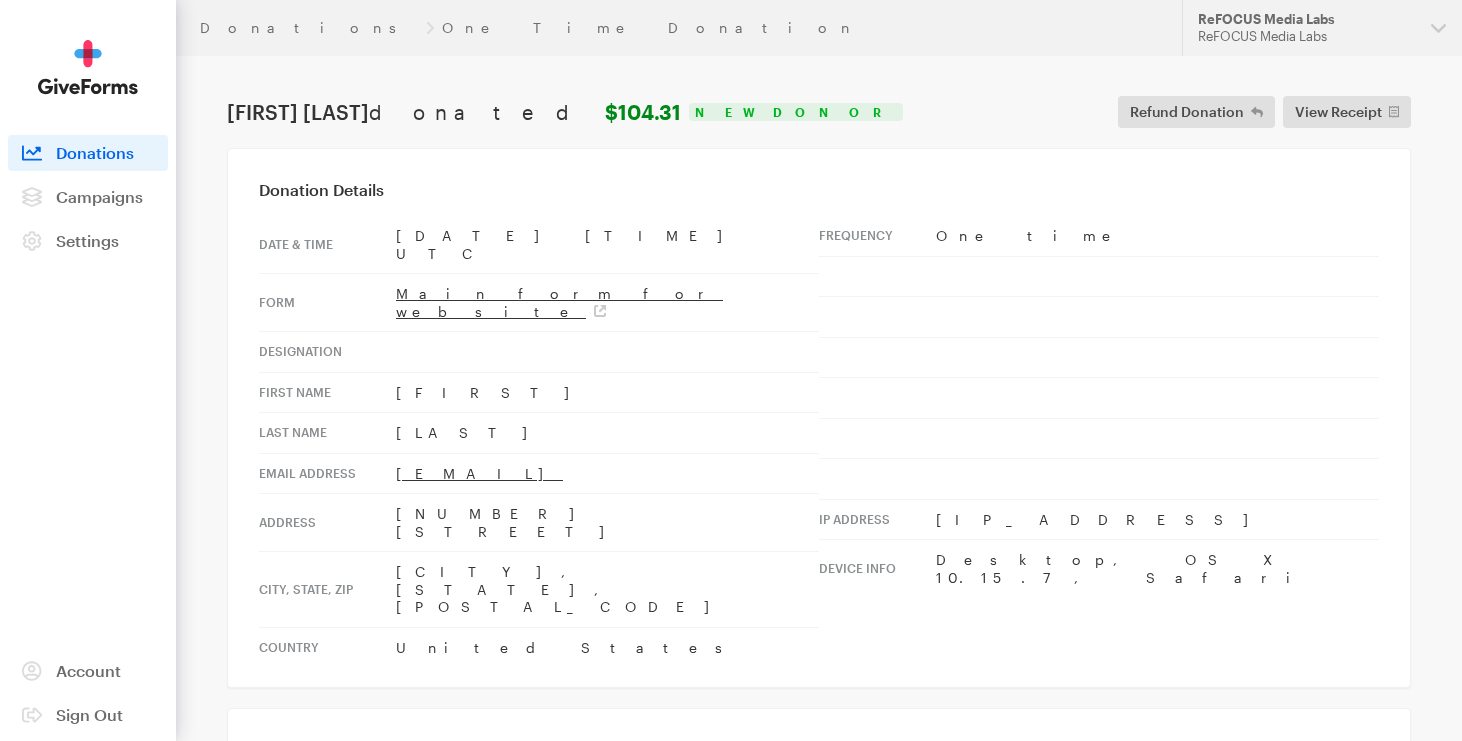 drag, startPoint x: 447, startPoint y: 360, endPoint x: 388, endPoint y: 365, distance: 59.211487 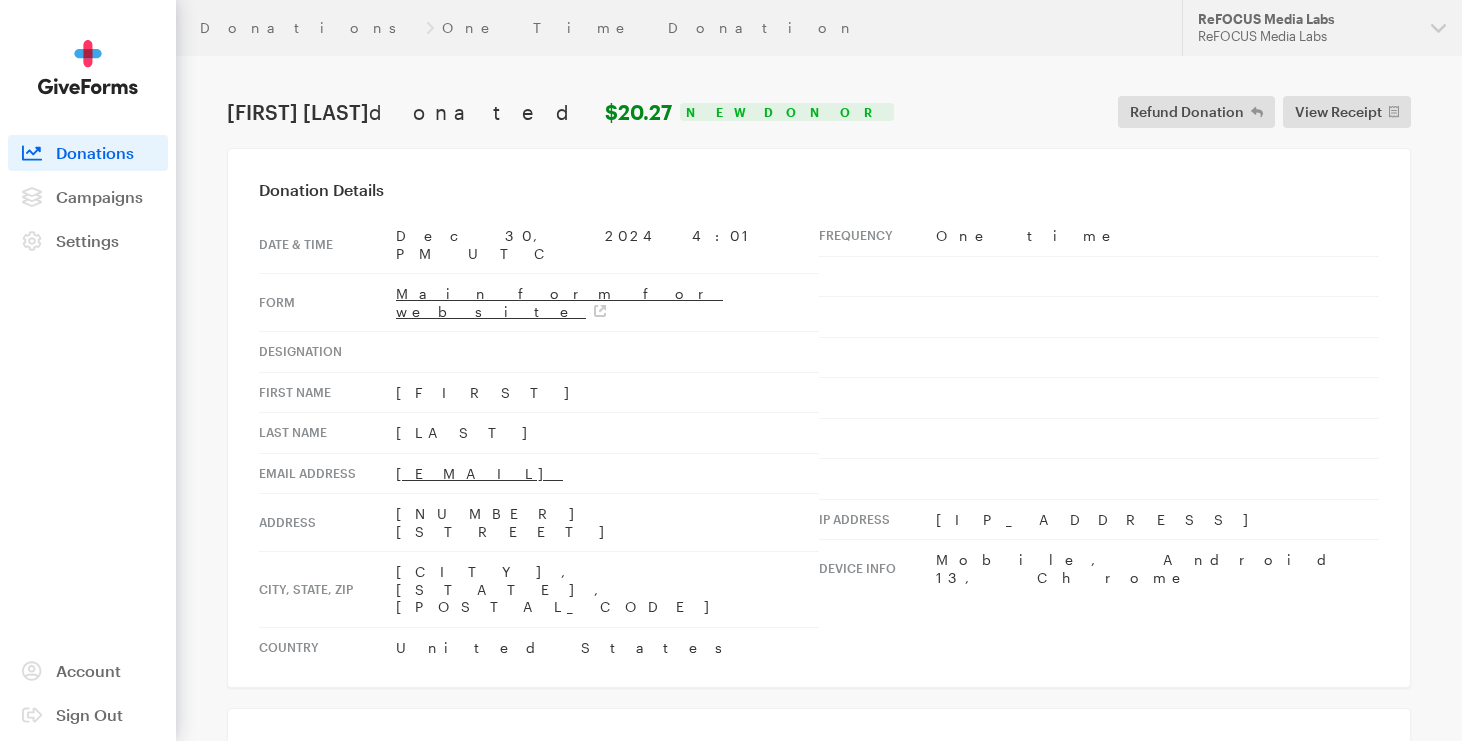 scroll, scrollTop: 0, scrollLeft: 0, axis: both 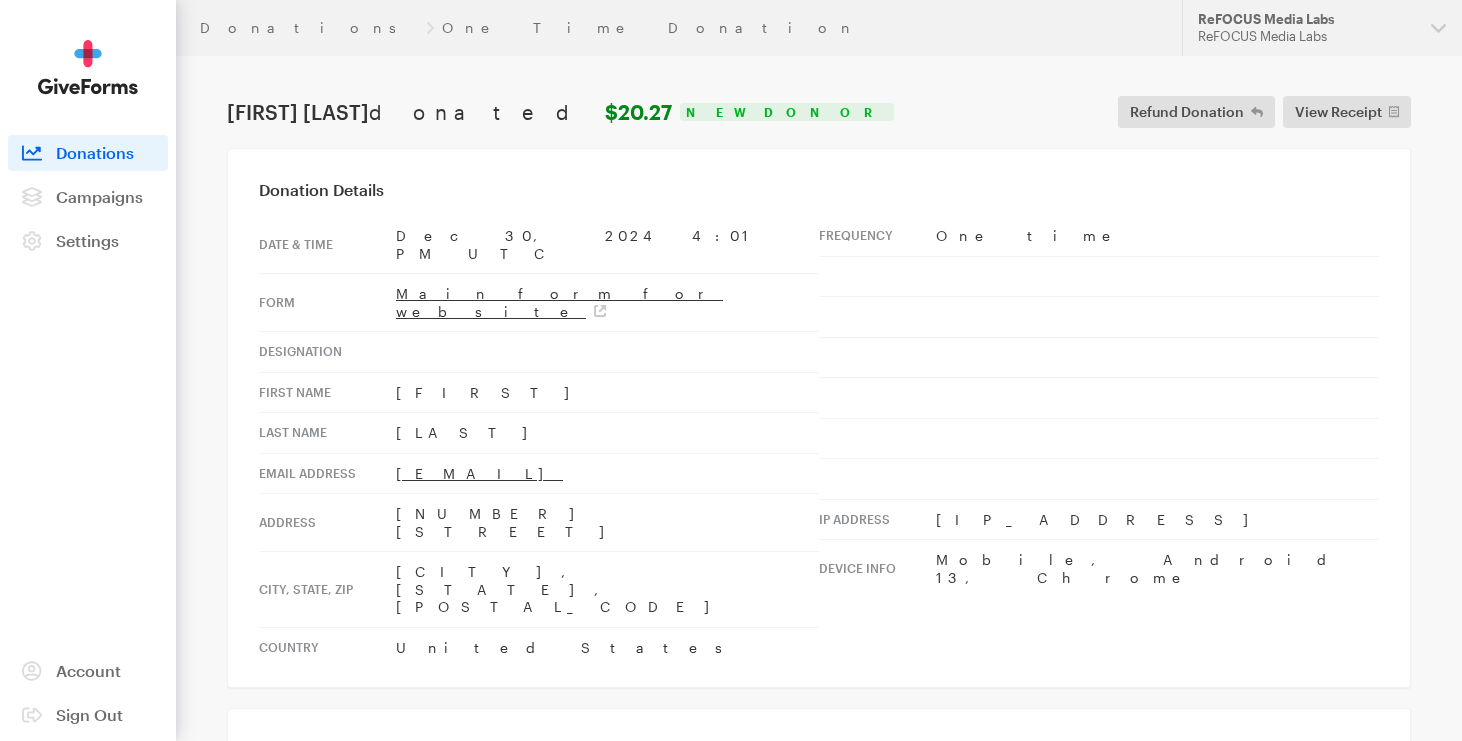 drag, startPoint x: 545, startPoint y: 440, endPoint x: 385, endPoint y: 436, distance: 160.04999 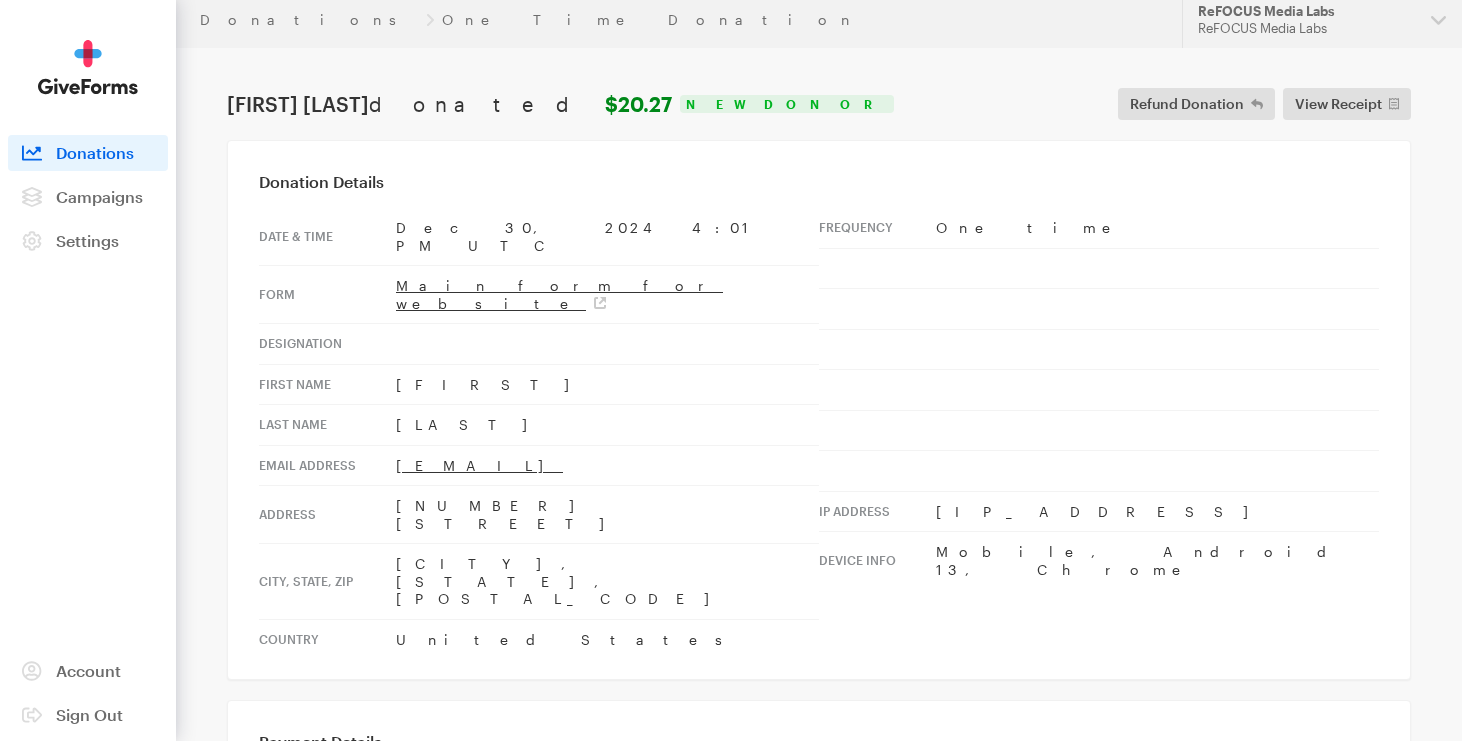 scroll, scrollTop: 4, scrollLeft: 0, axis: vertical 